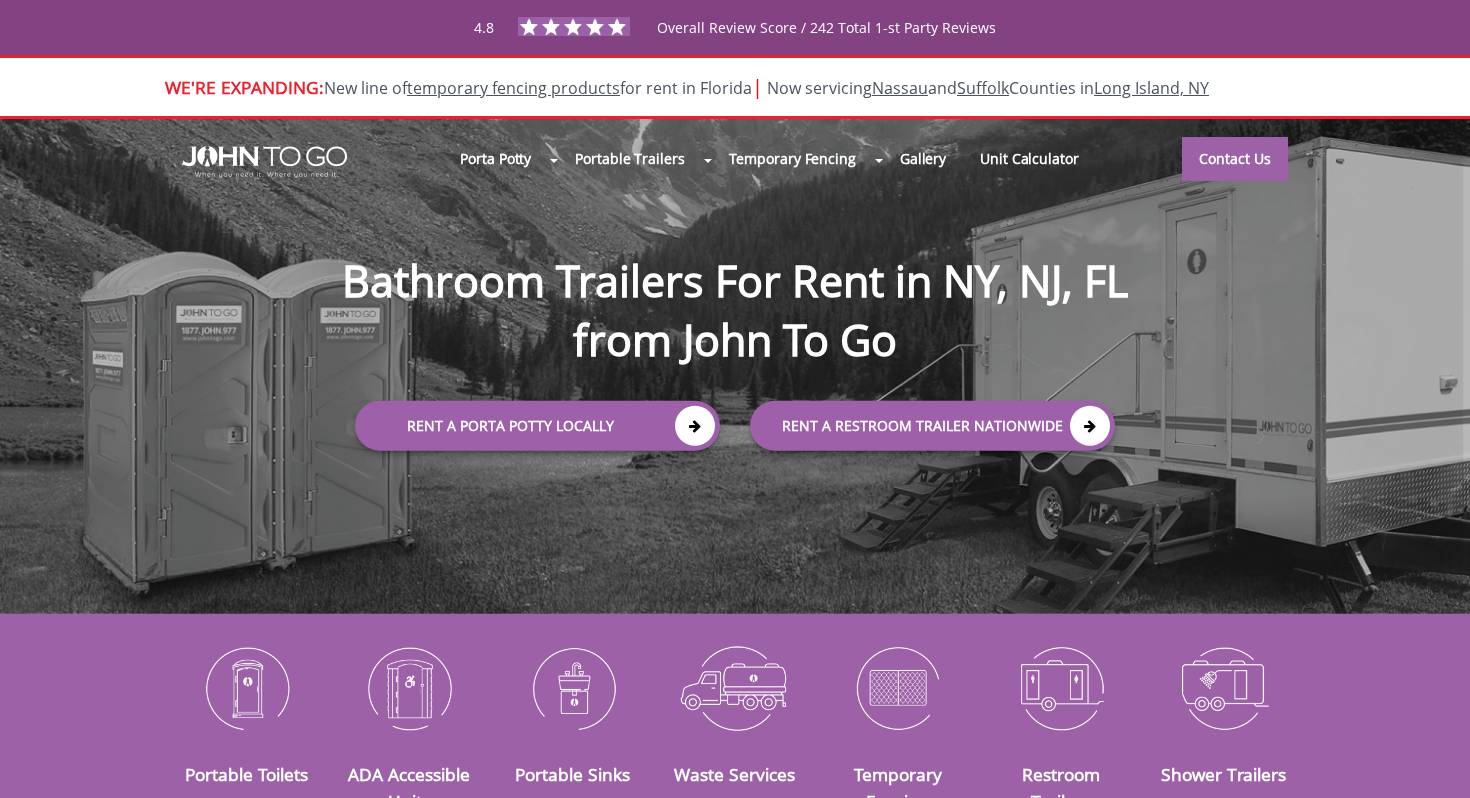 scroll, scrollTop: 0, scrollLeft: 0, axis: both 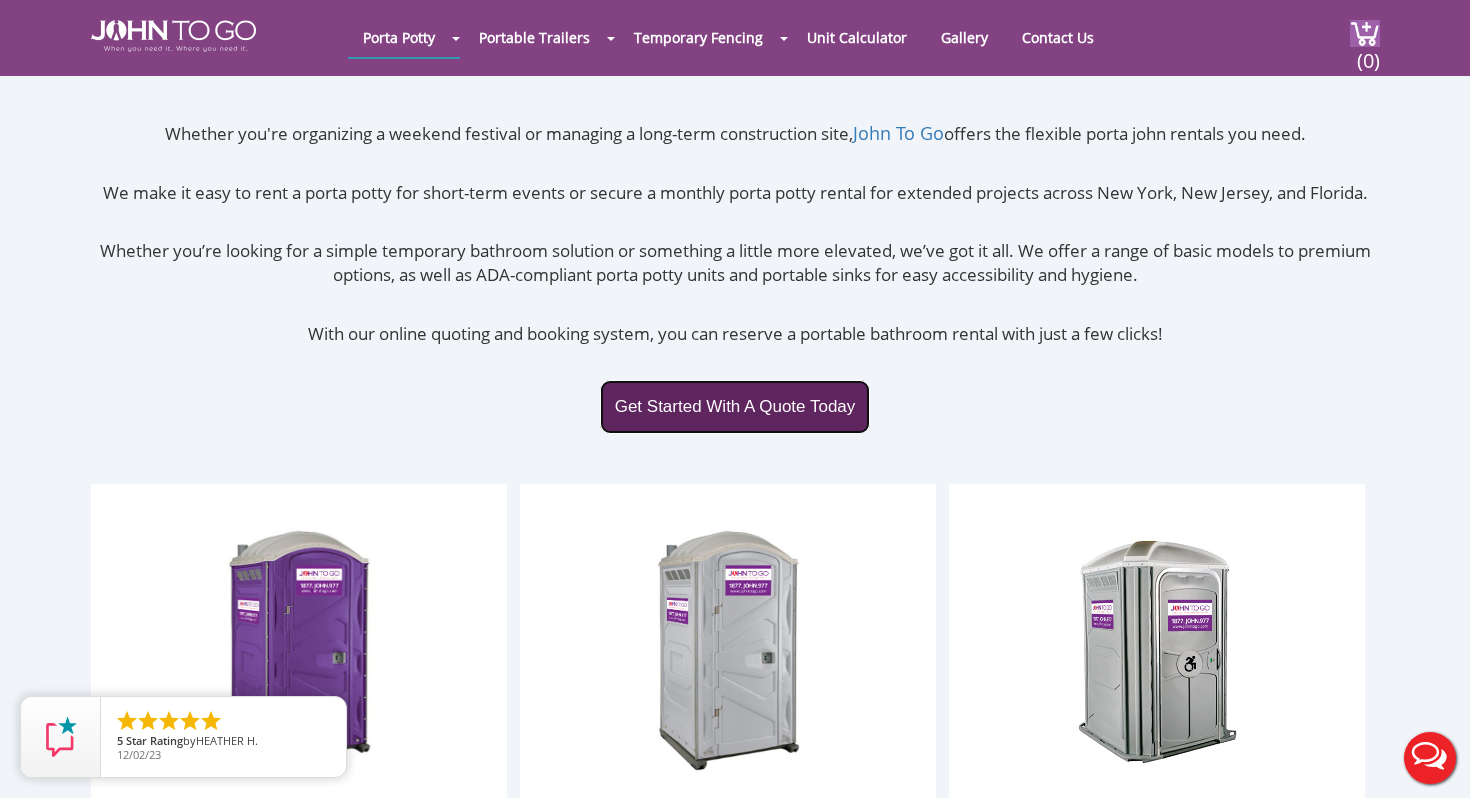 click on "Get Started With A Quote Today" at bounding box center [735, 407] 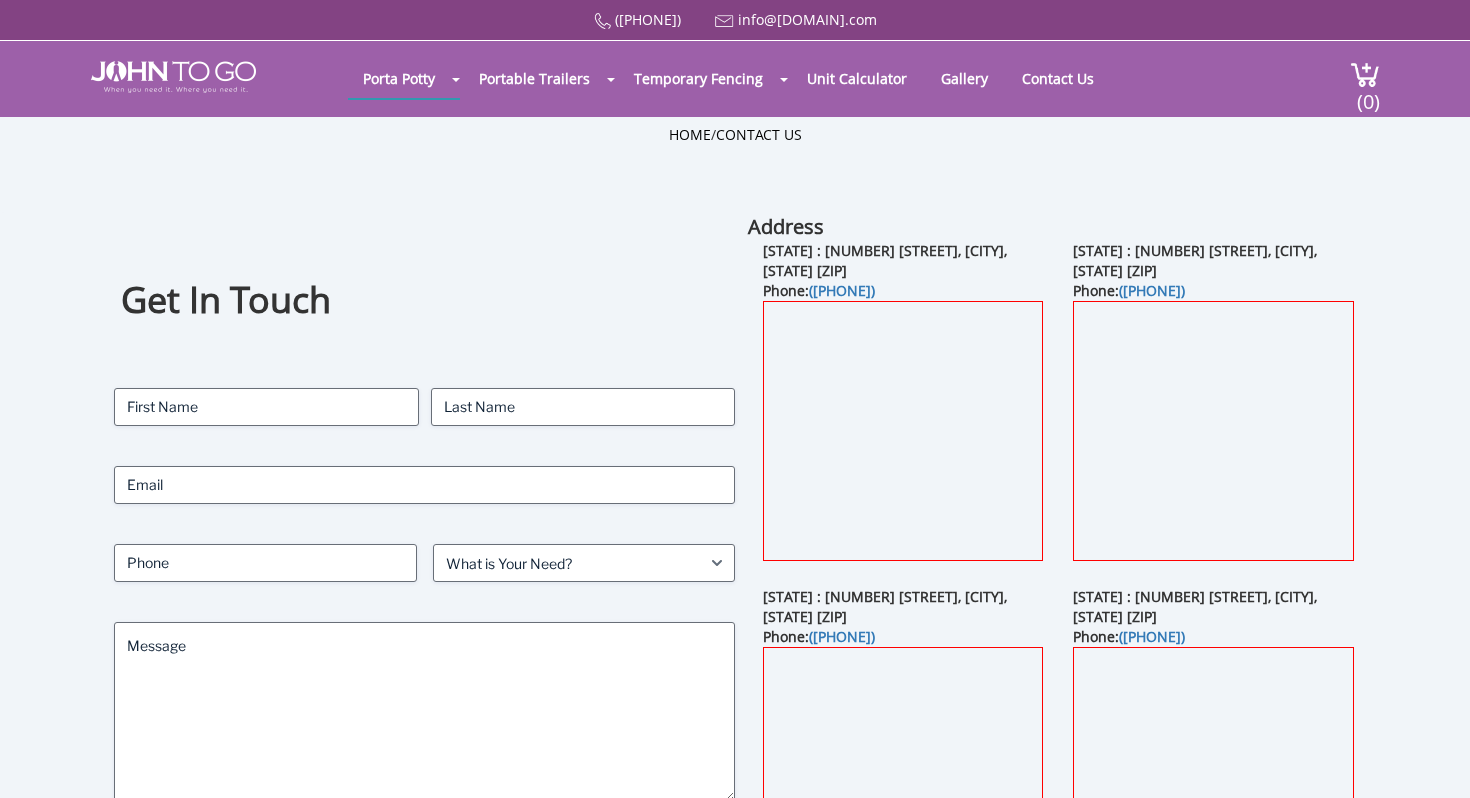 scroll, scrollTop: 0, scrollLeft: 0, axis: both 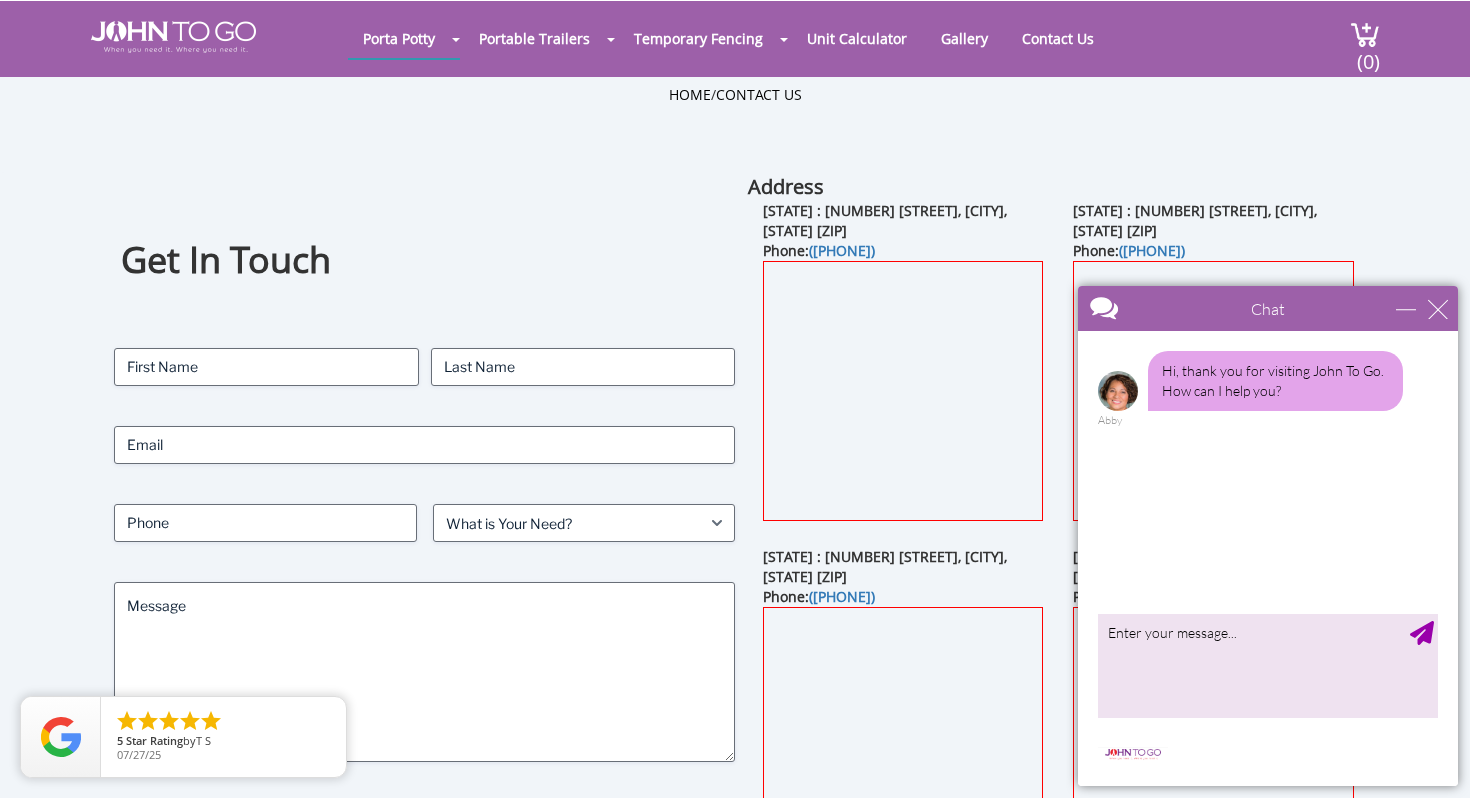 click on "Chat" at bounding box center (1268, 308) 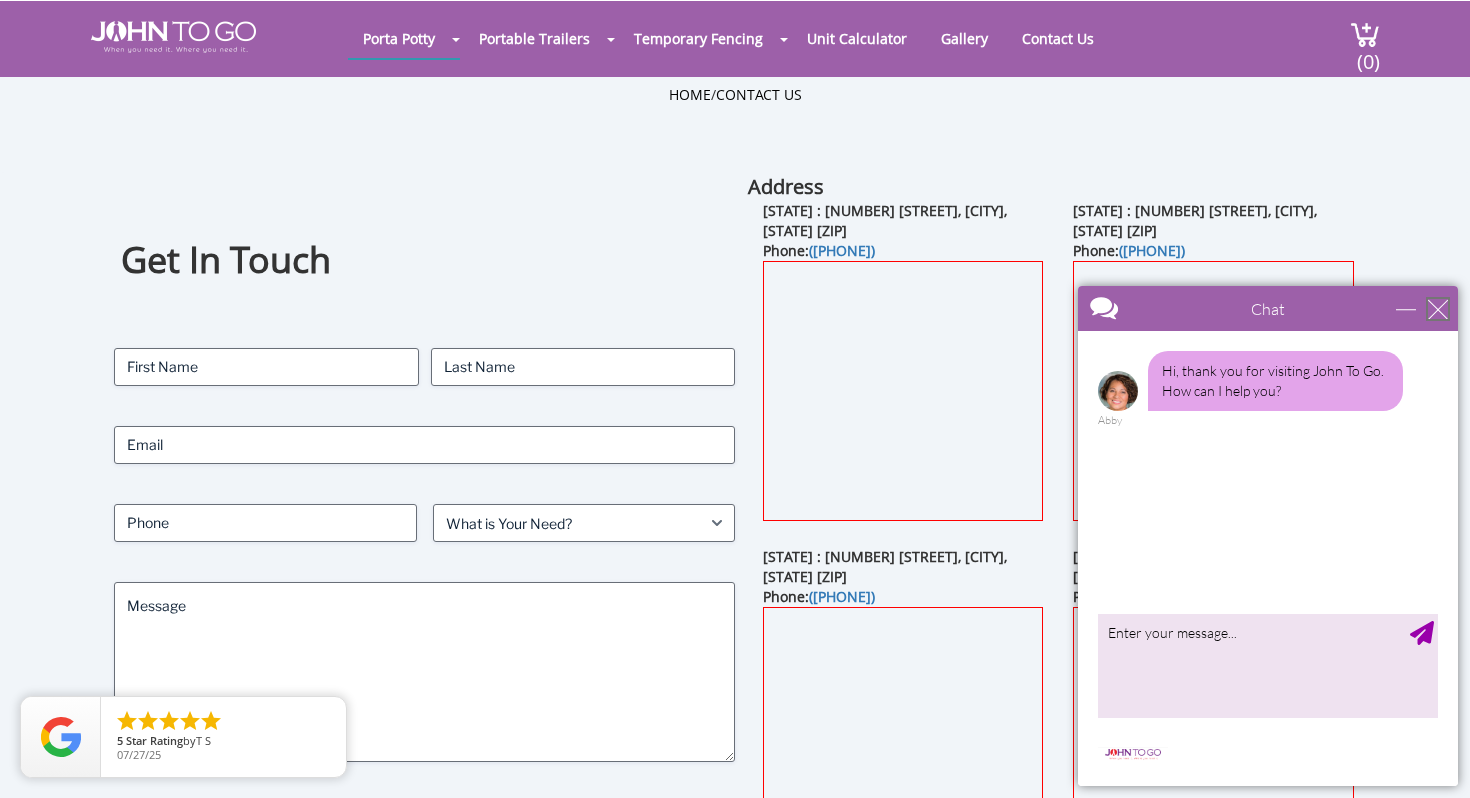 click at bounding box center [1438, 309] 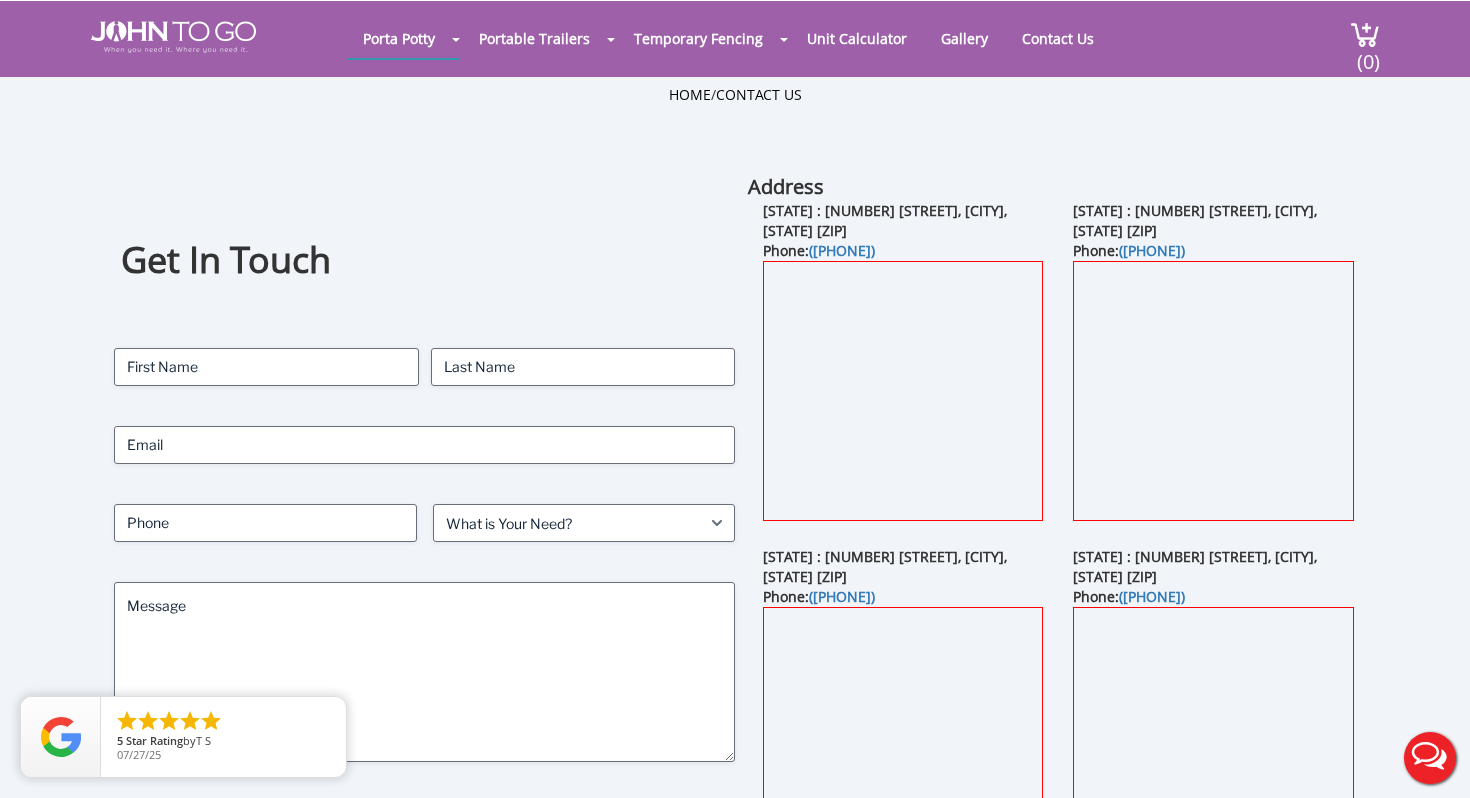 scroll, scrollTop: 0, scrollLeft: 0, axis: both 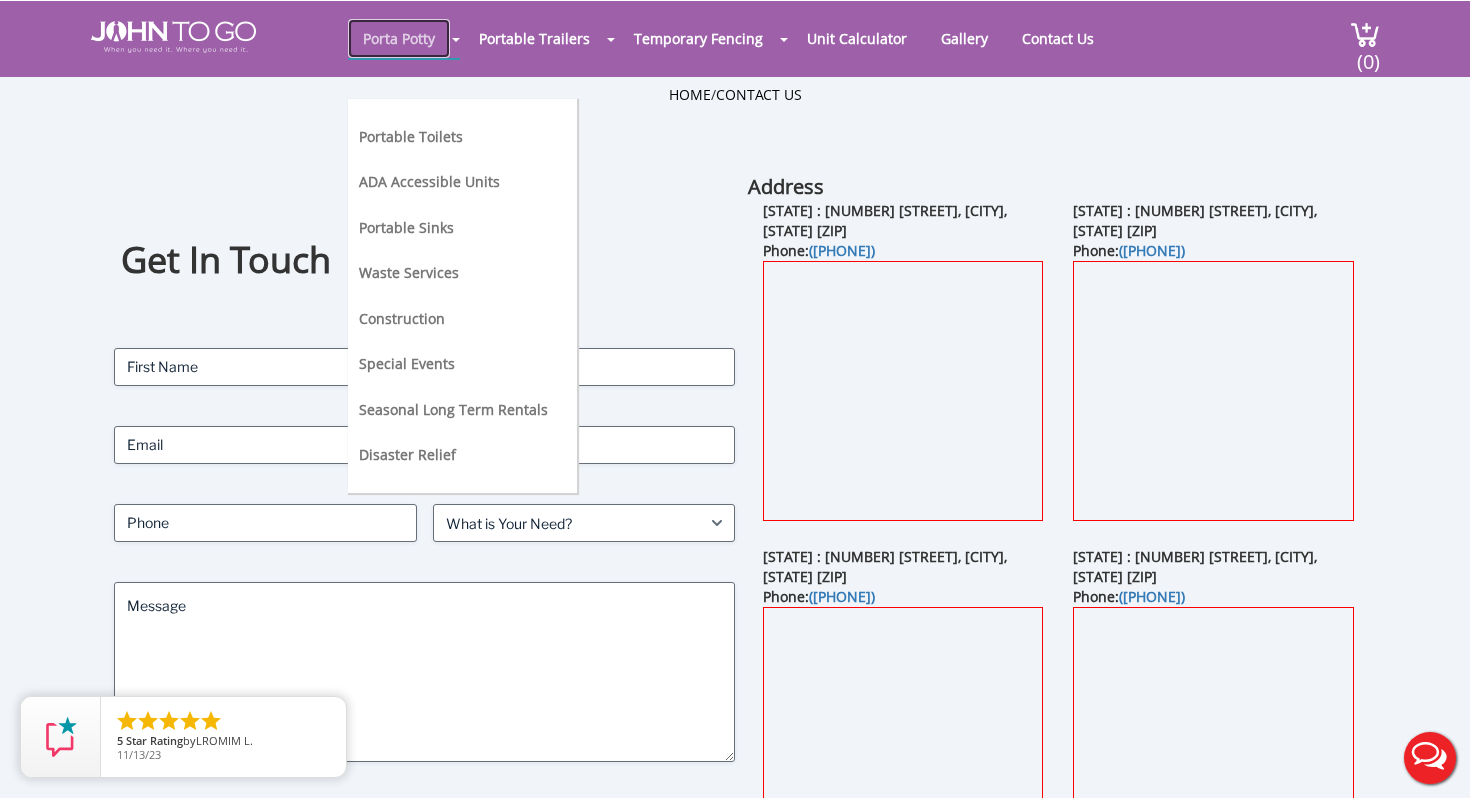 click on "Porta Potty" at bounding box center [399, 38] 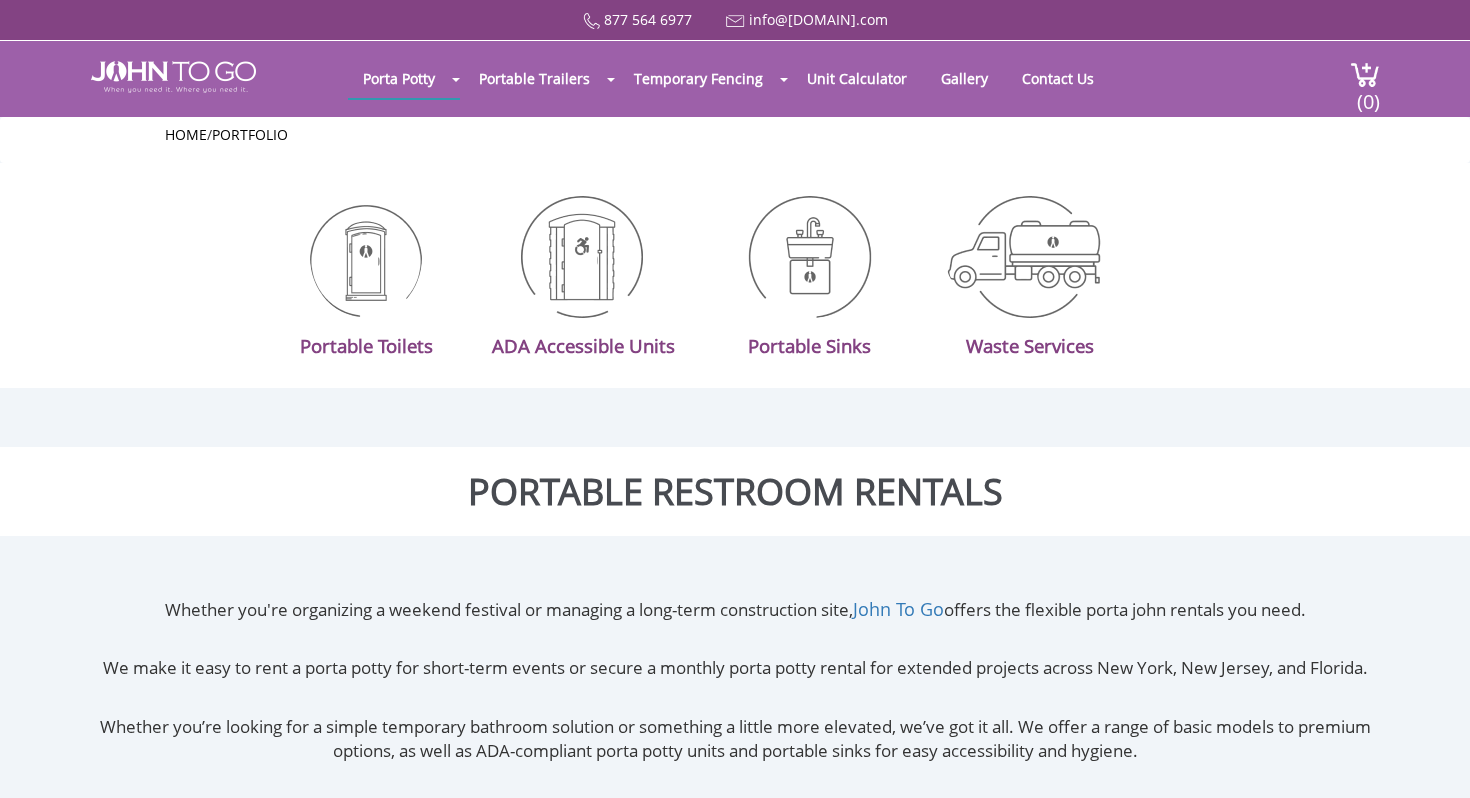 scroll, scrollTop: 0, scrollLeft: 0, axis: both 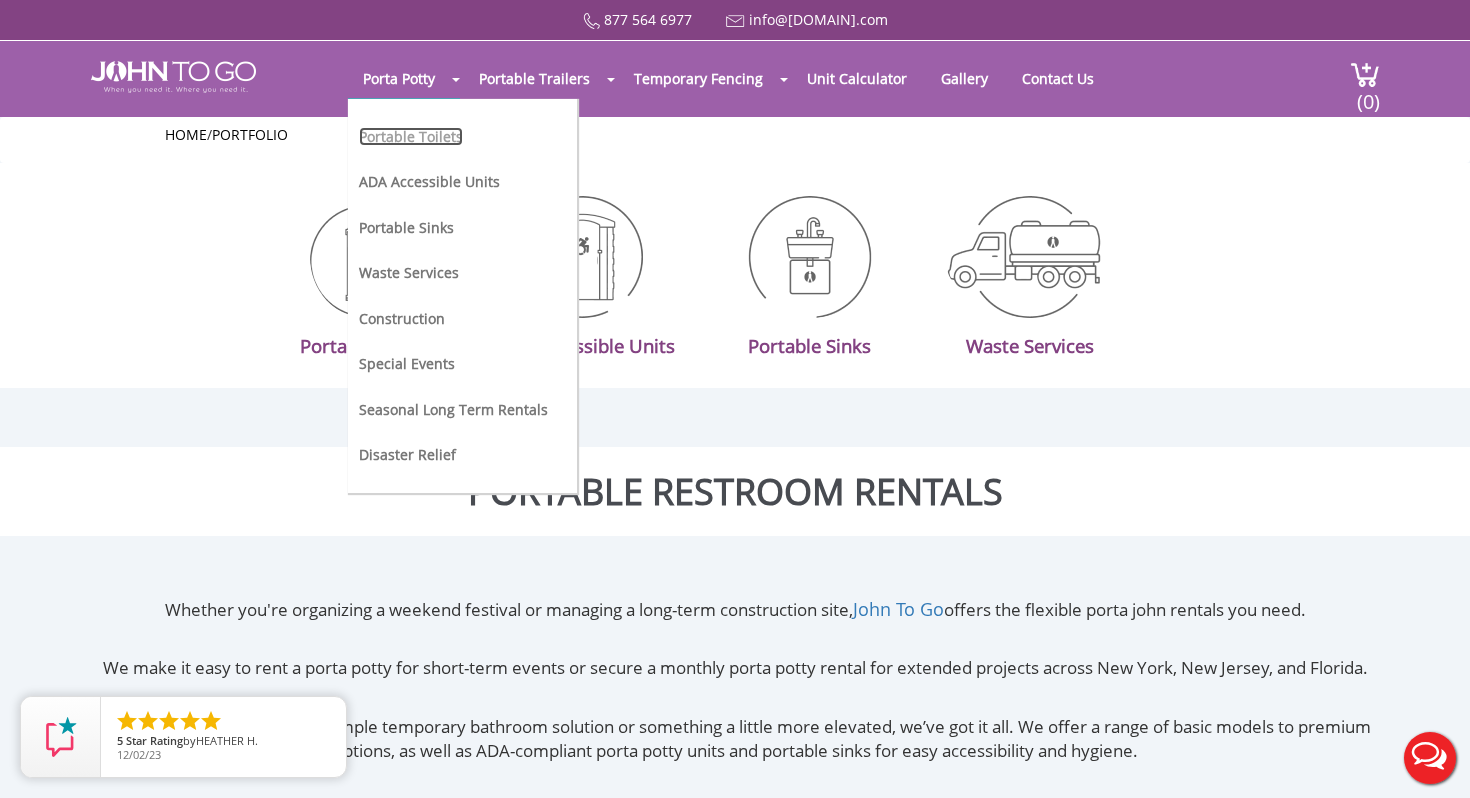 click on "Portable Toilets" at bounding box center (411, 136) 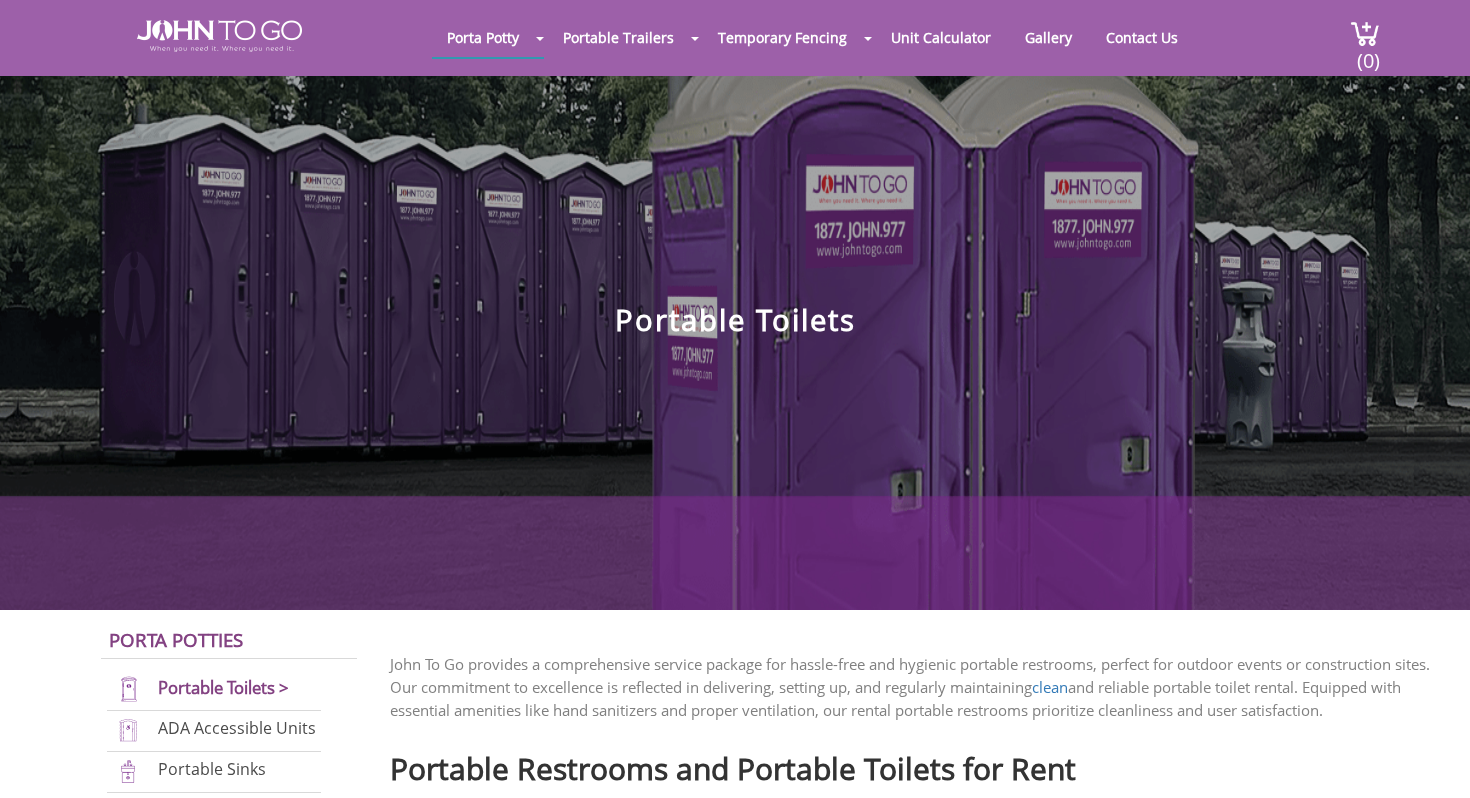 scroll, scrollTop: 0, scrollLeft: 0, axis: both 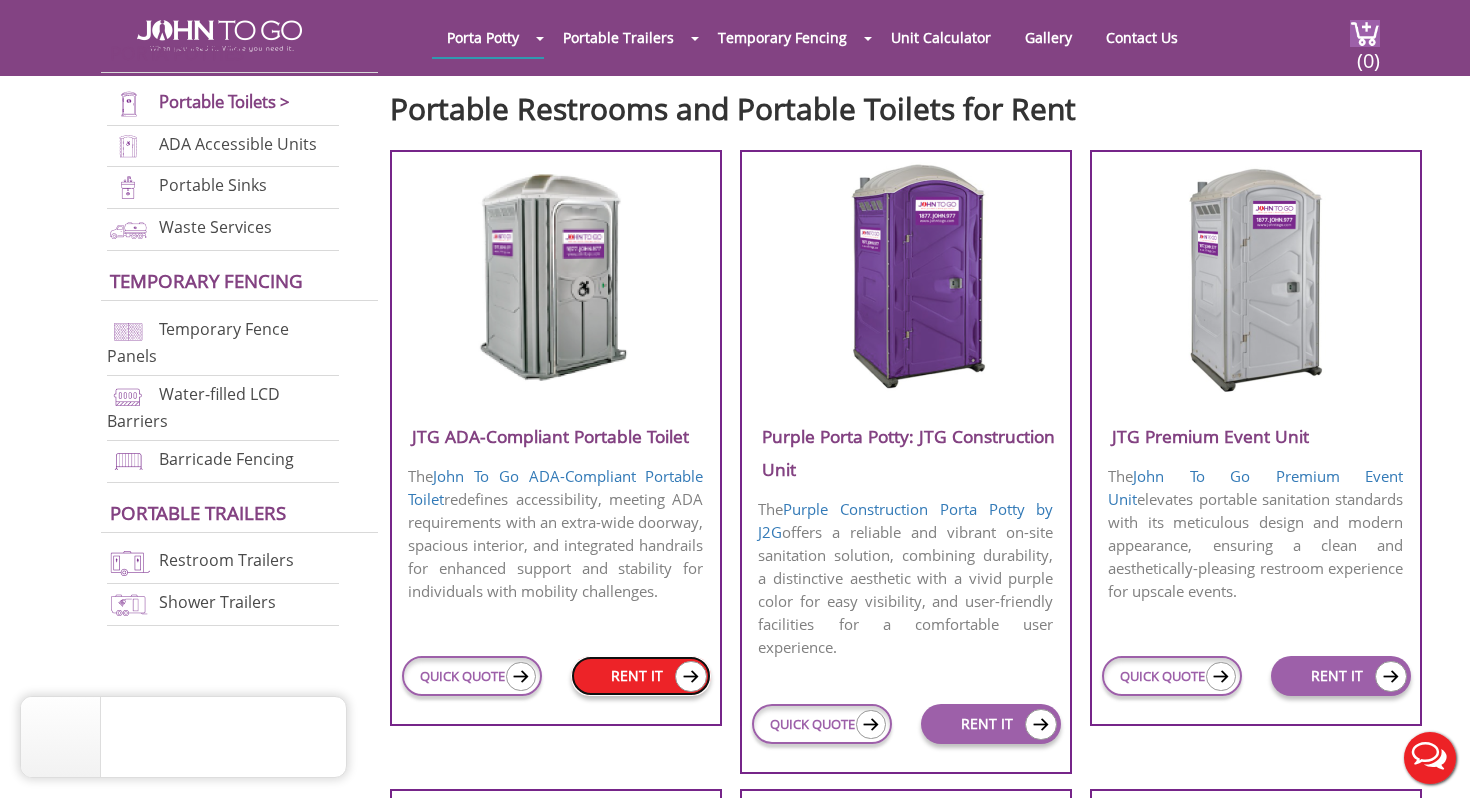 click on "RENT IT" at bounding box center (641, 676) 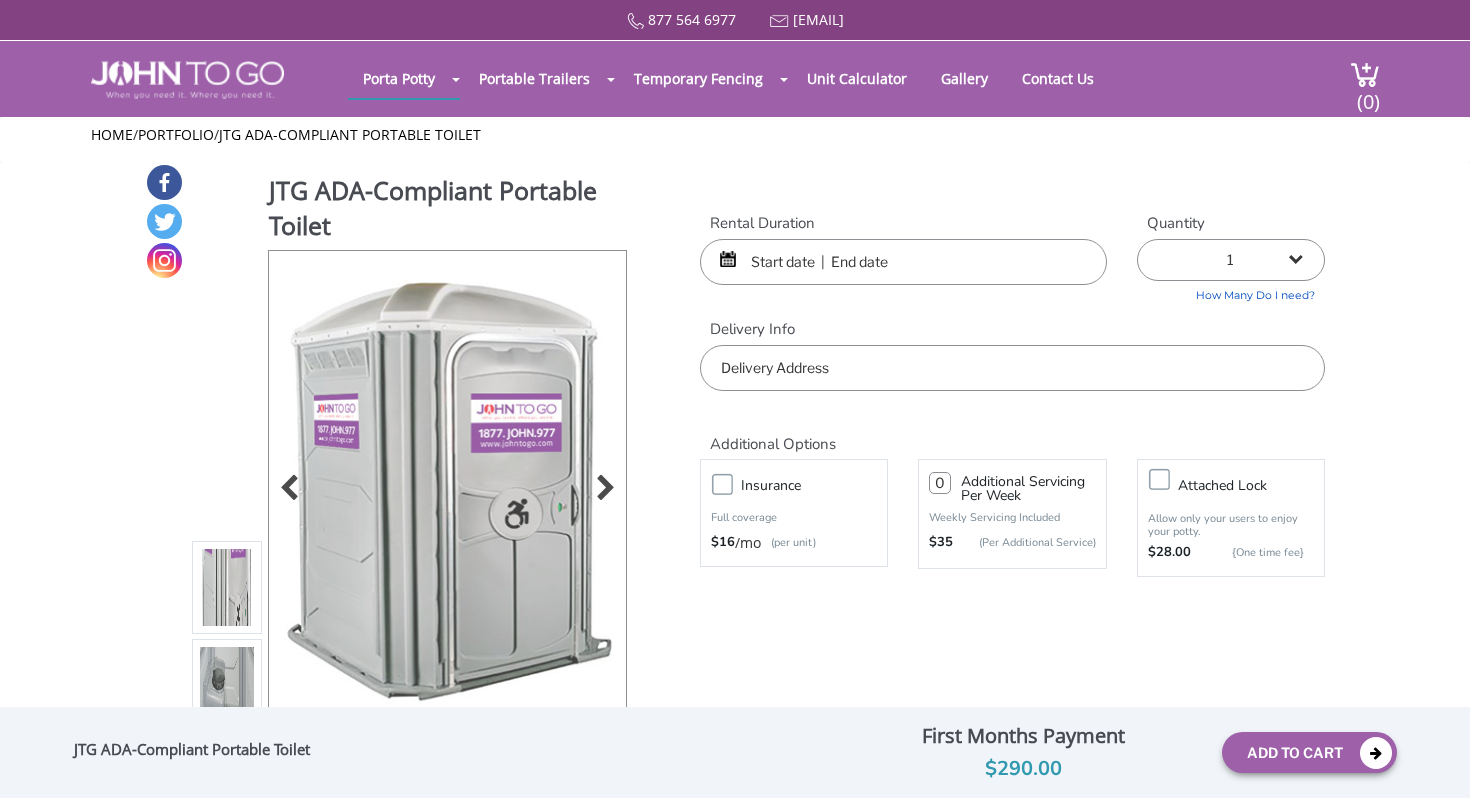 scroll, scrollTop: 0, scrollLeft: 0, axis: both 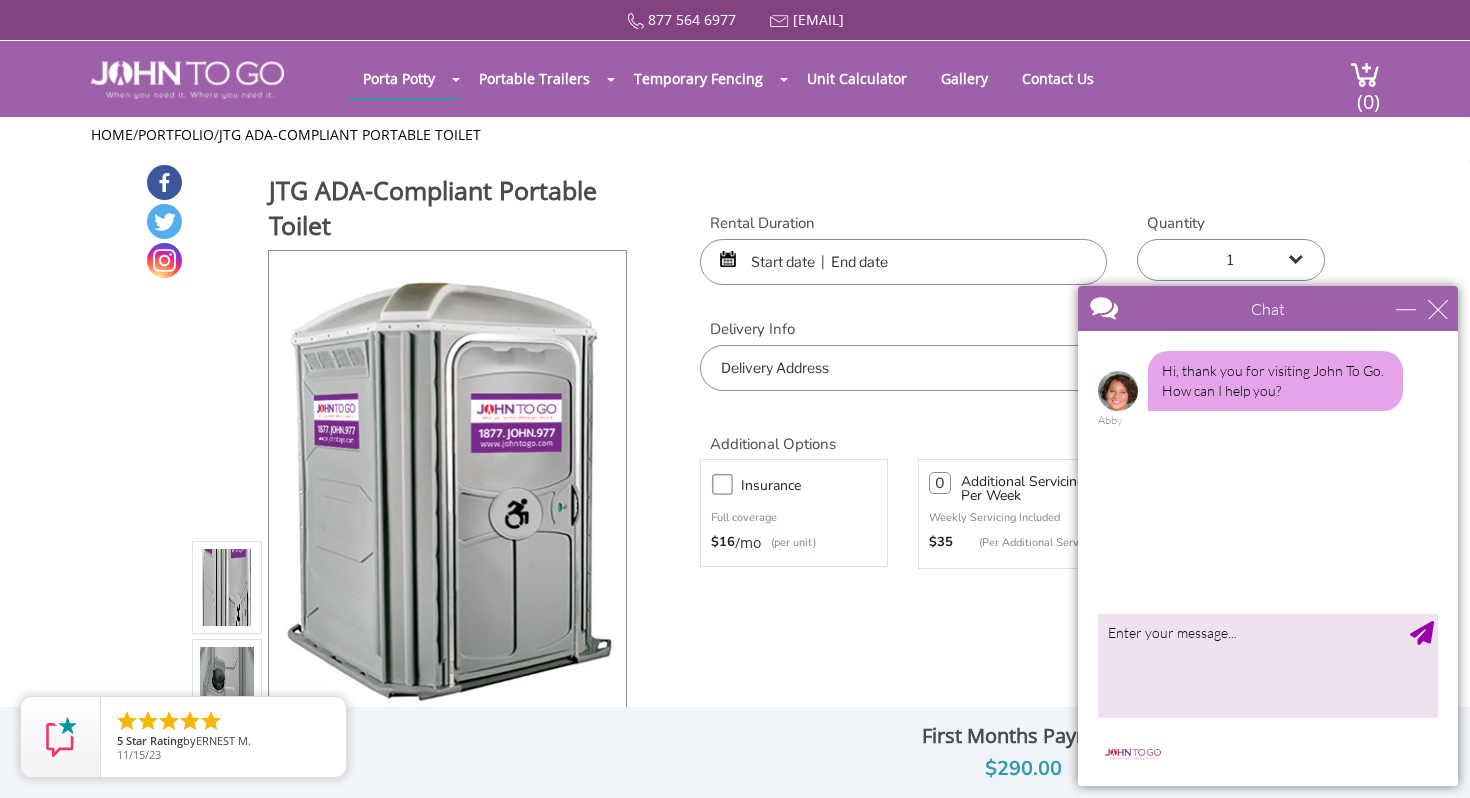 click on "Chat" at bounding box center [1268, 308] 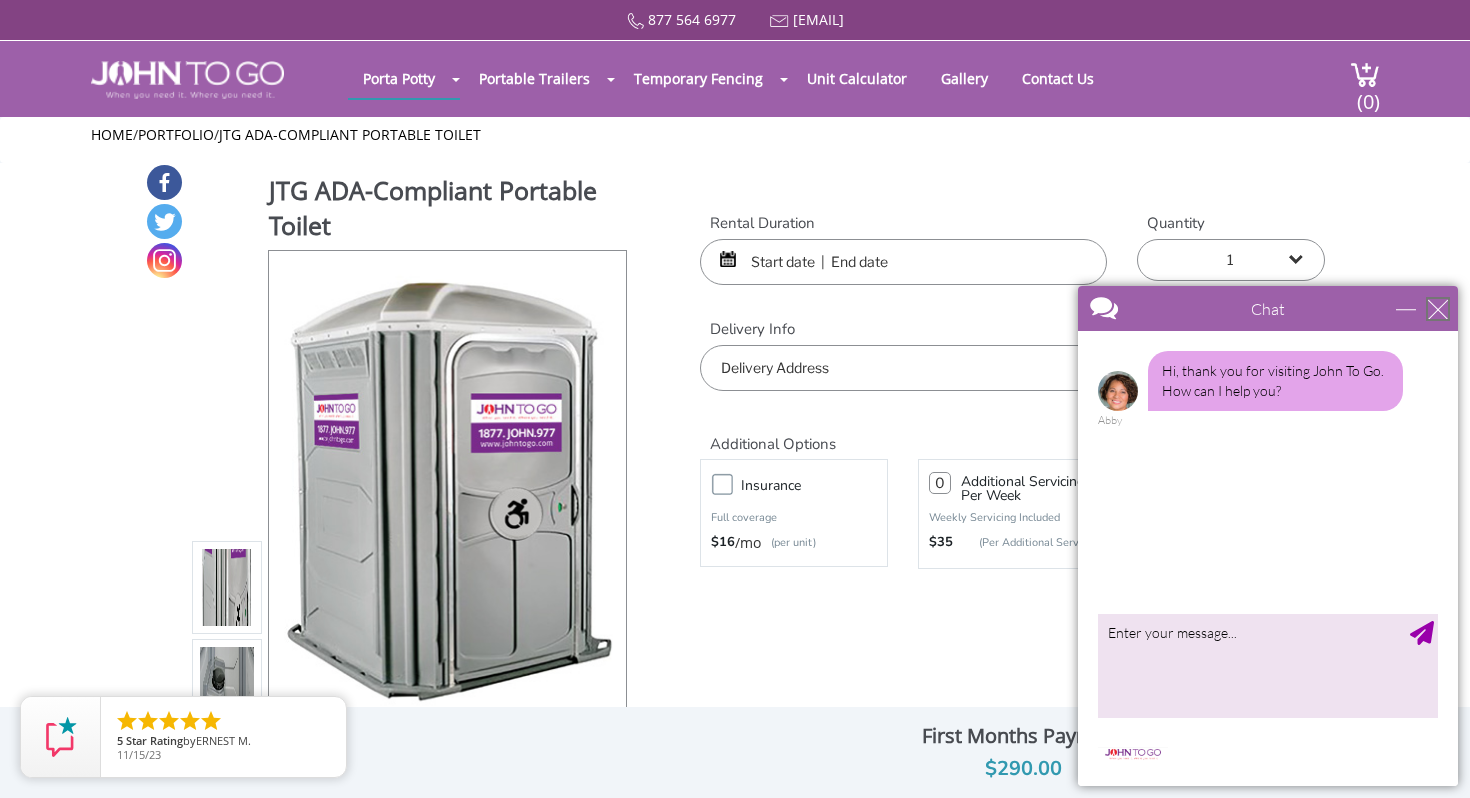 click at bounding box center (1438, 309) 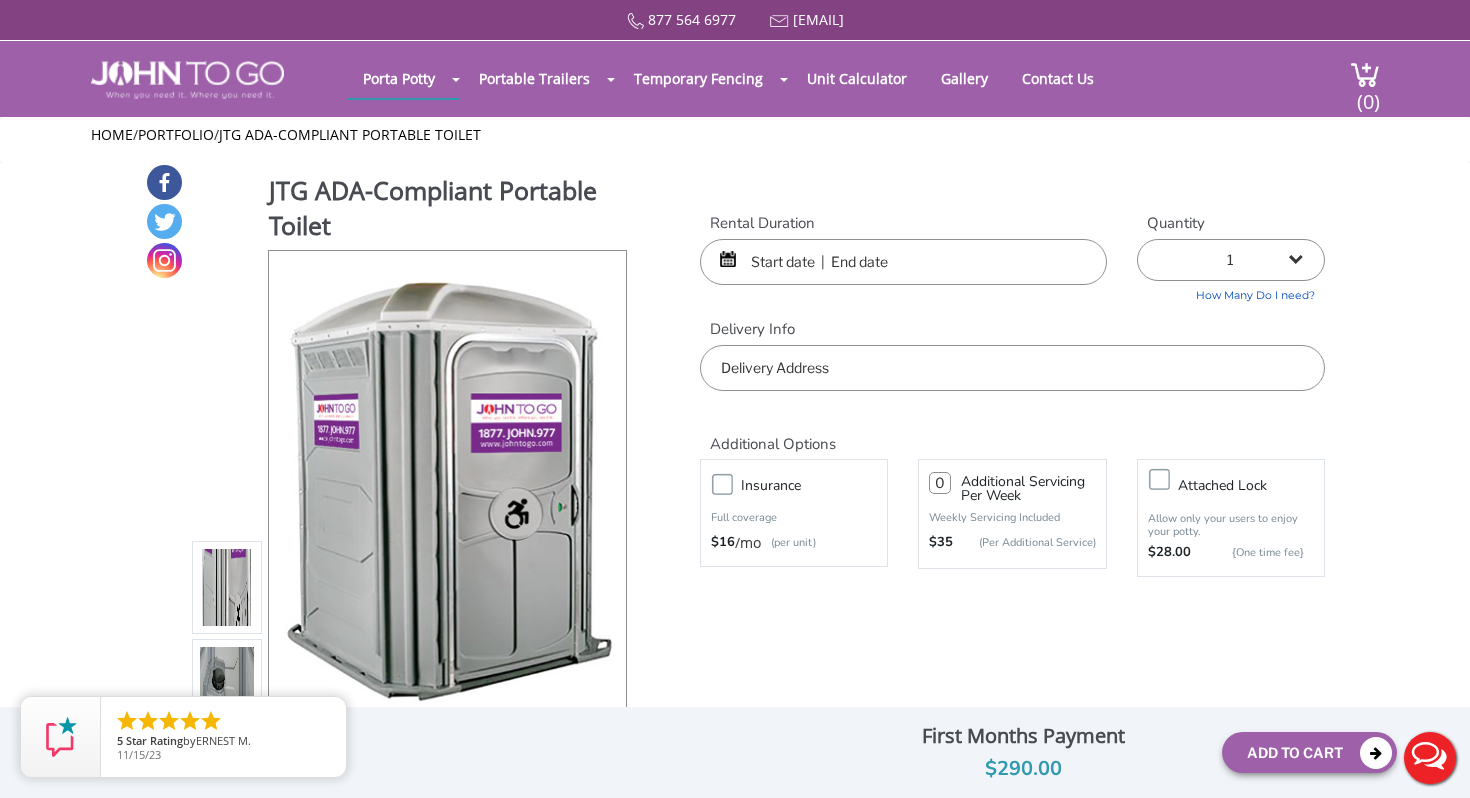 scroll, scrollTop: 0, scrollLeft: 0, axis: both 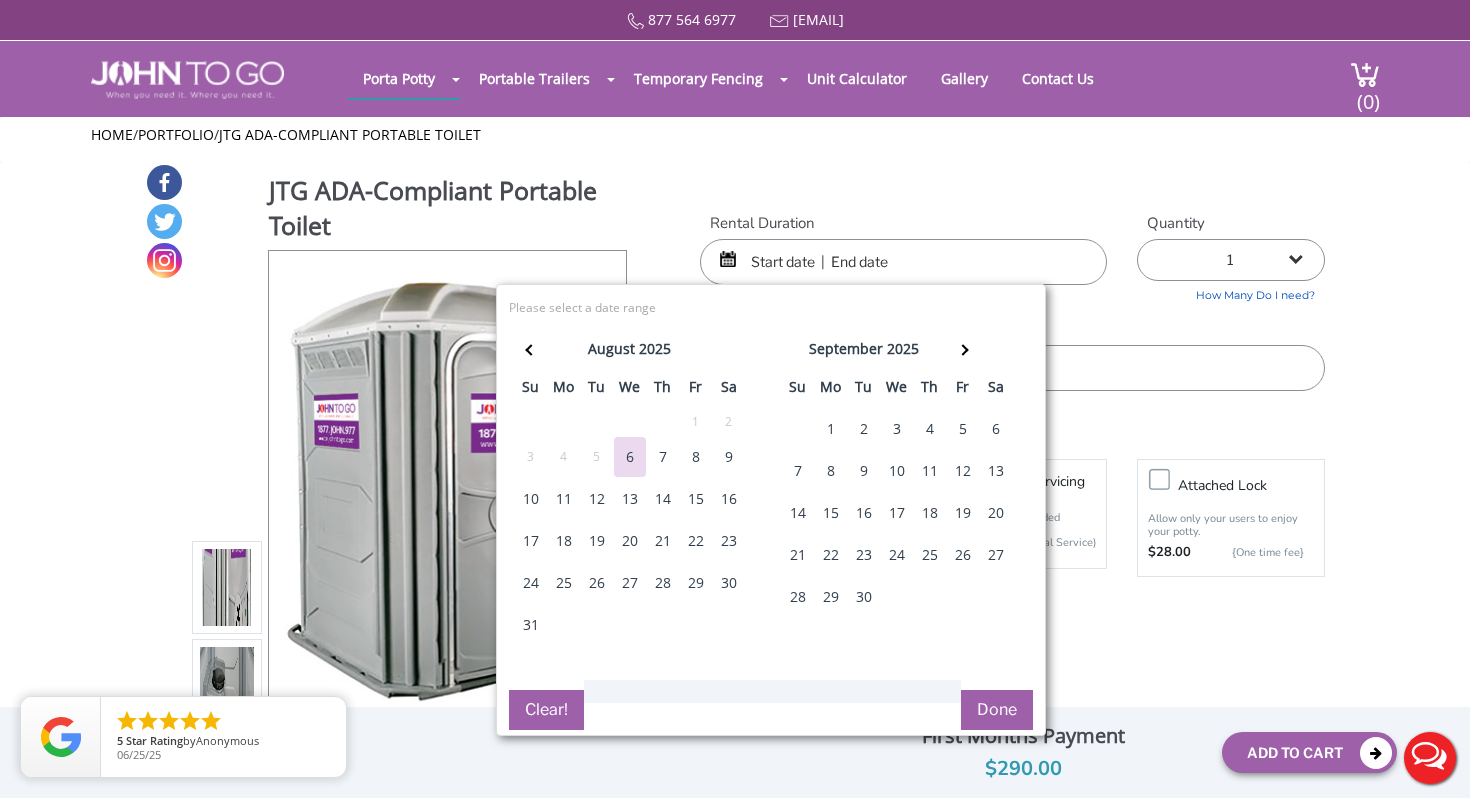click on "23" at bounding box center (729, 541) 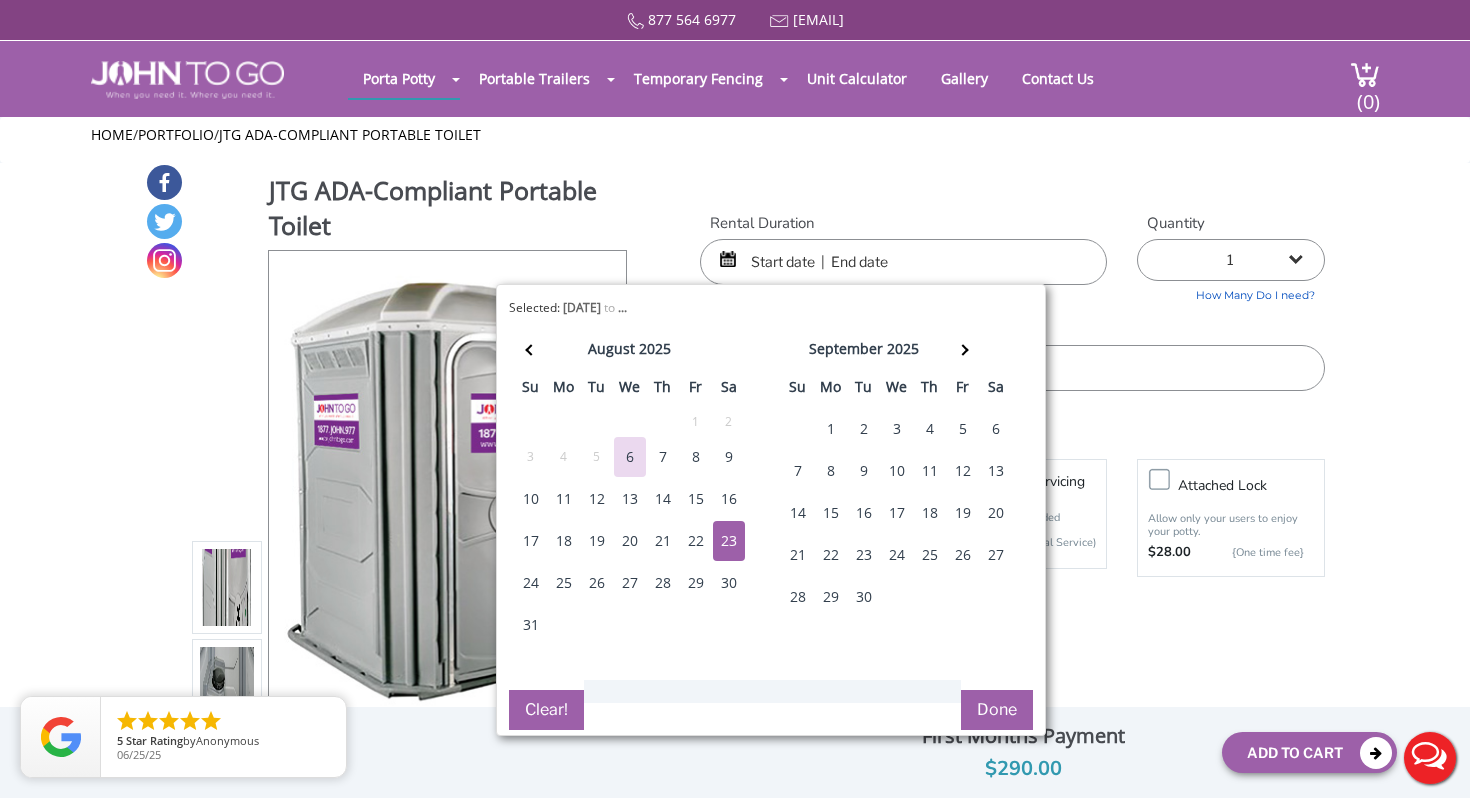 click on "23" at bounding box center [729, 541] 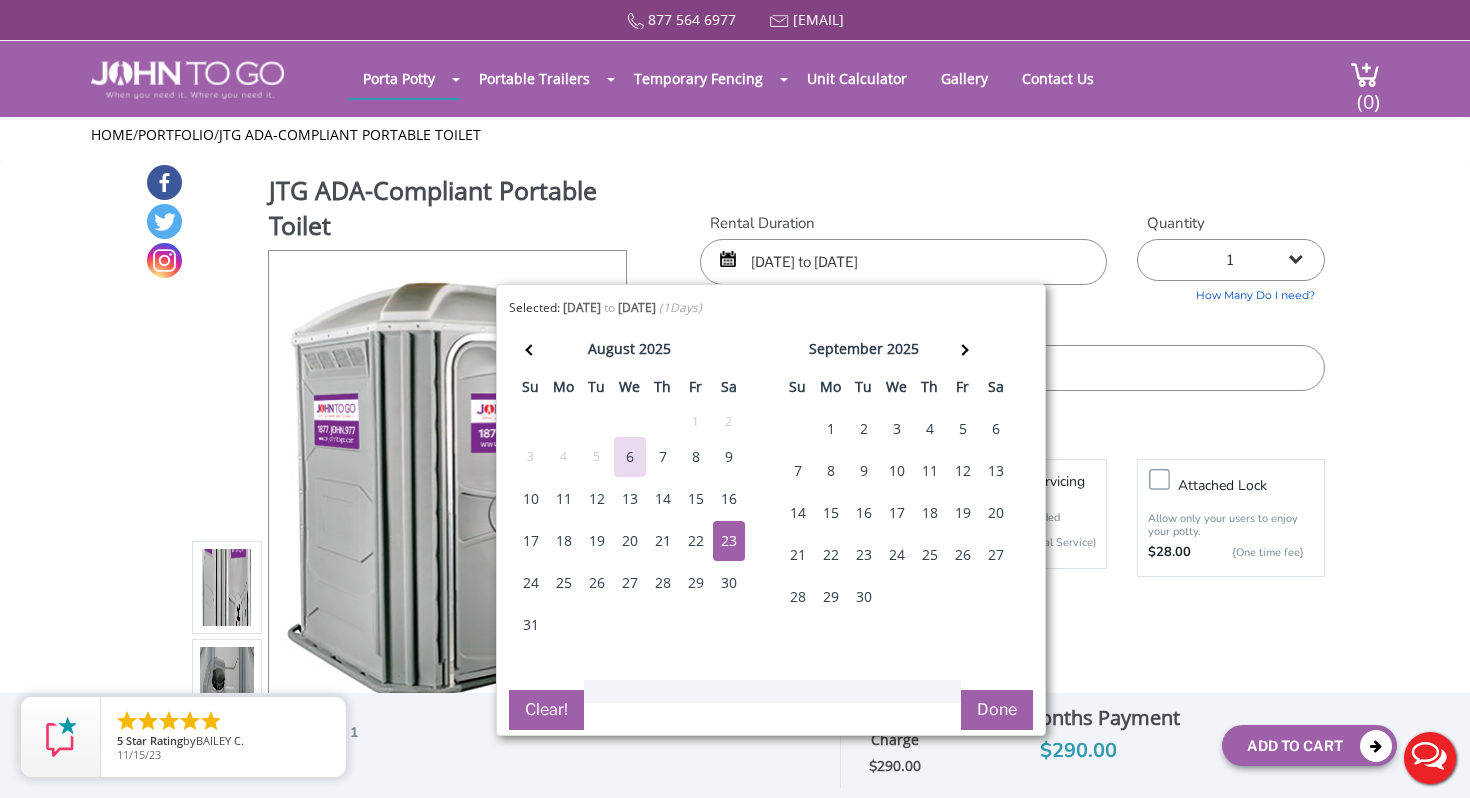 click on "08/23/2025 to 08/23/2025" at bounding box center (903, 262) 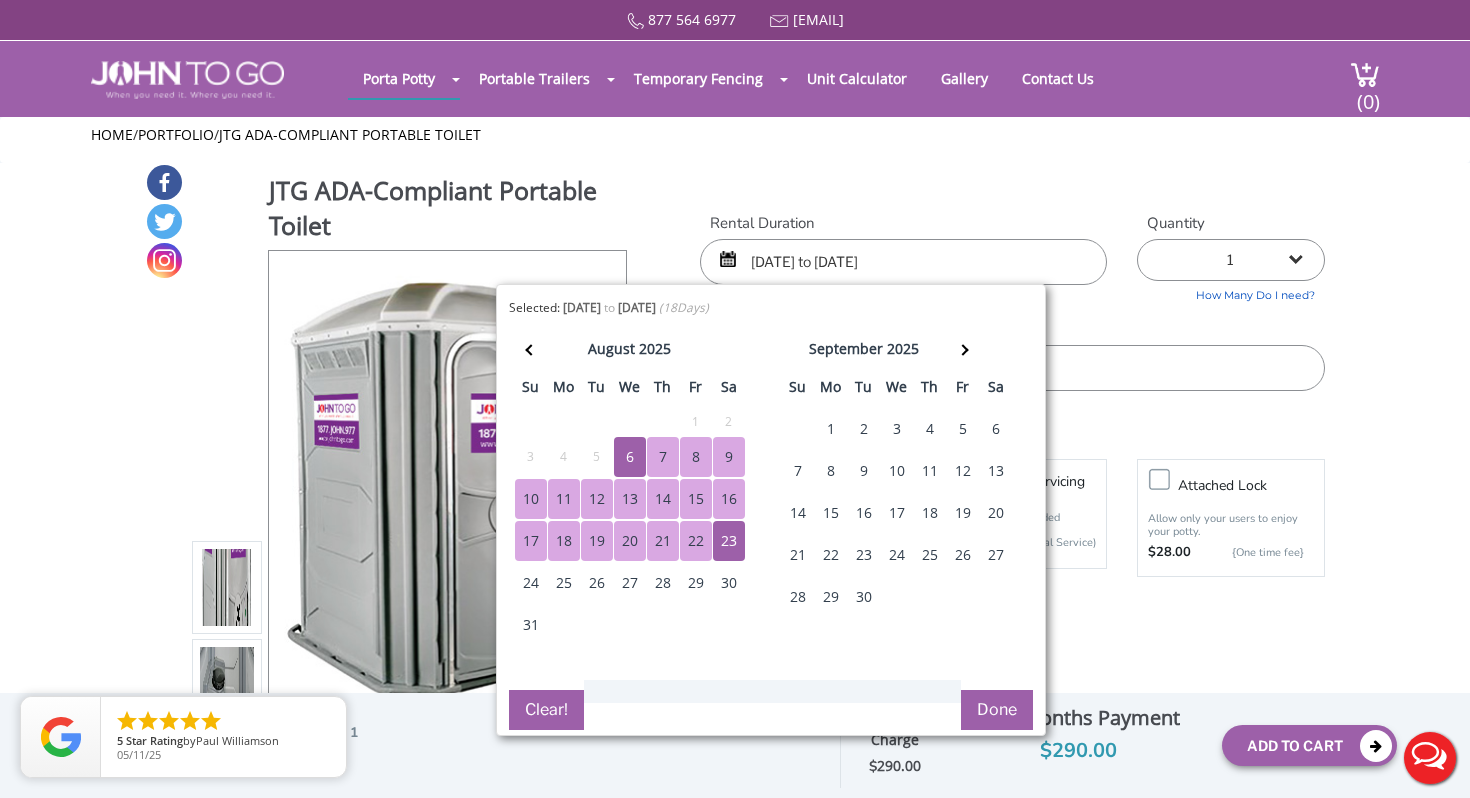 click on "08/06/2025 to 08/23/2025" at bounding box center (903, 262) 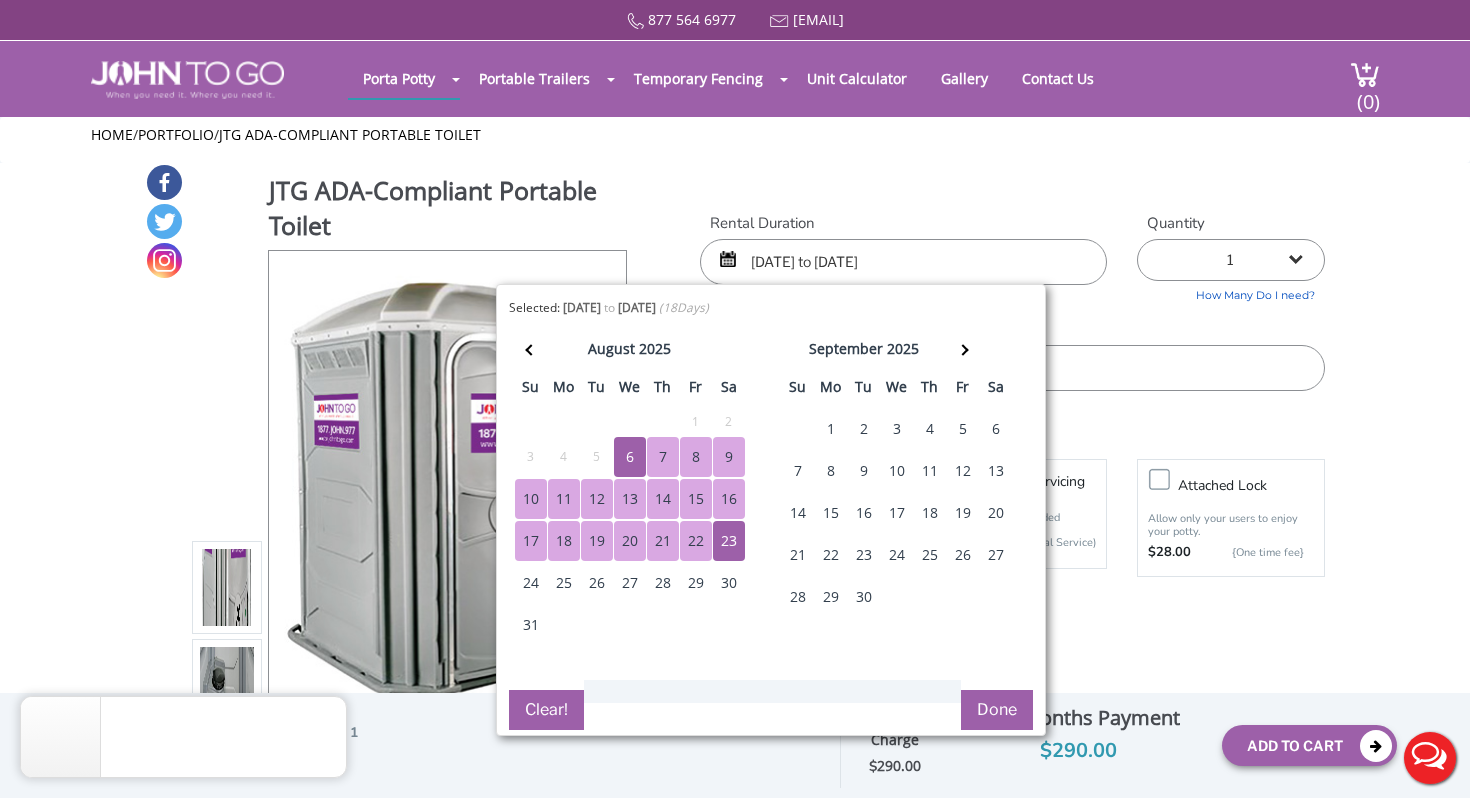 click on "23" at bounding box center (729, 541) 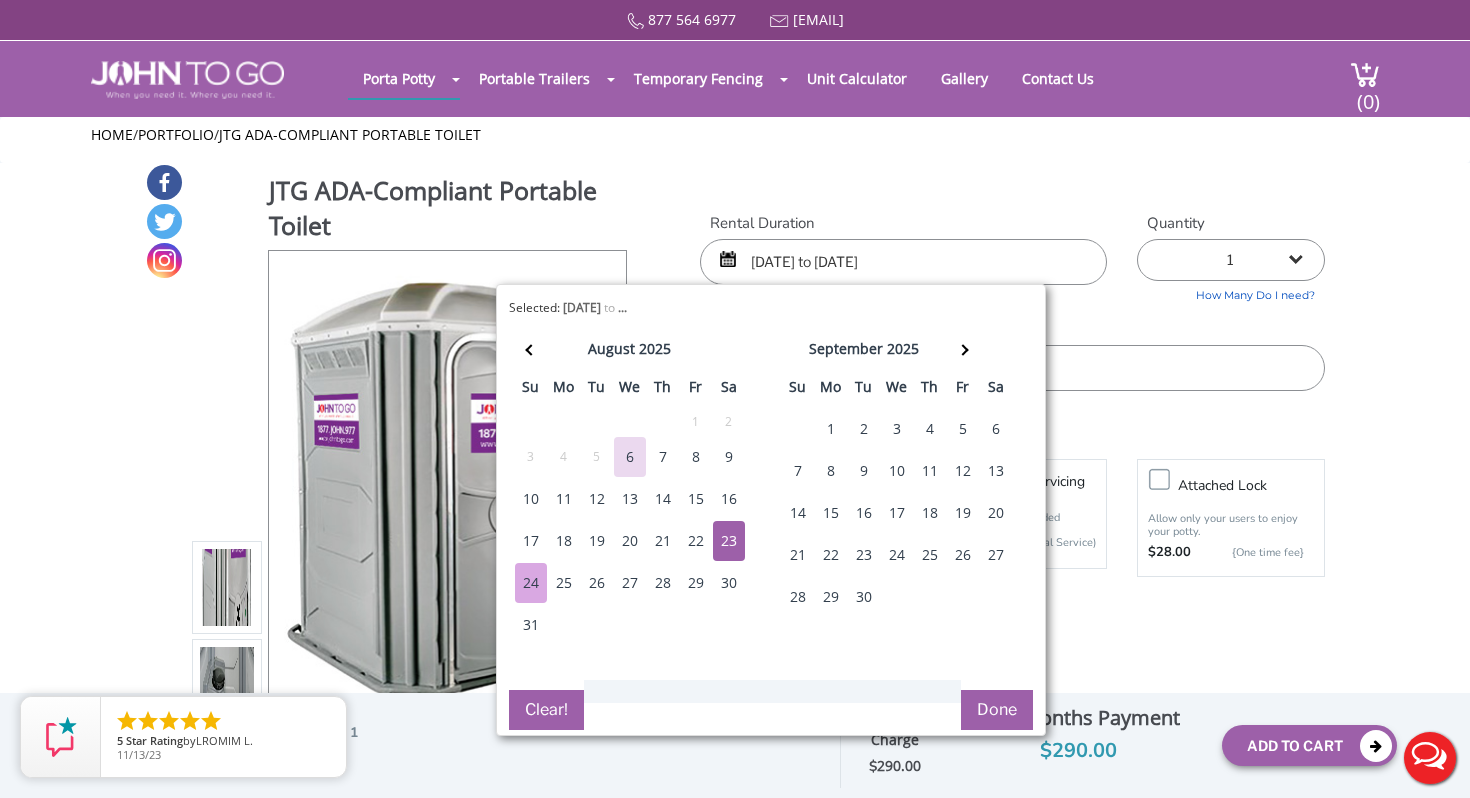 click on "24" at bounding box center [531, 583] 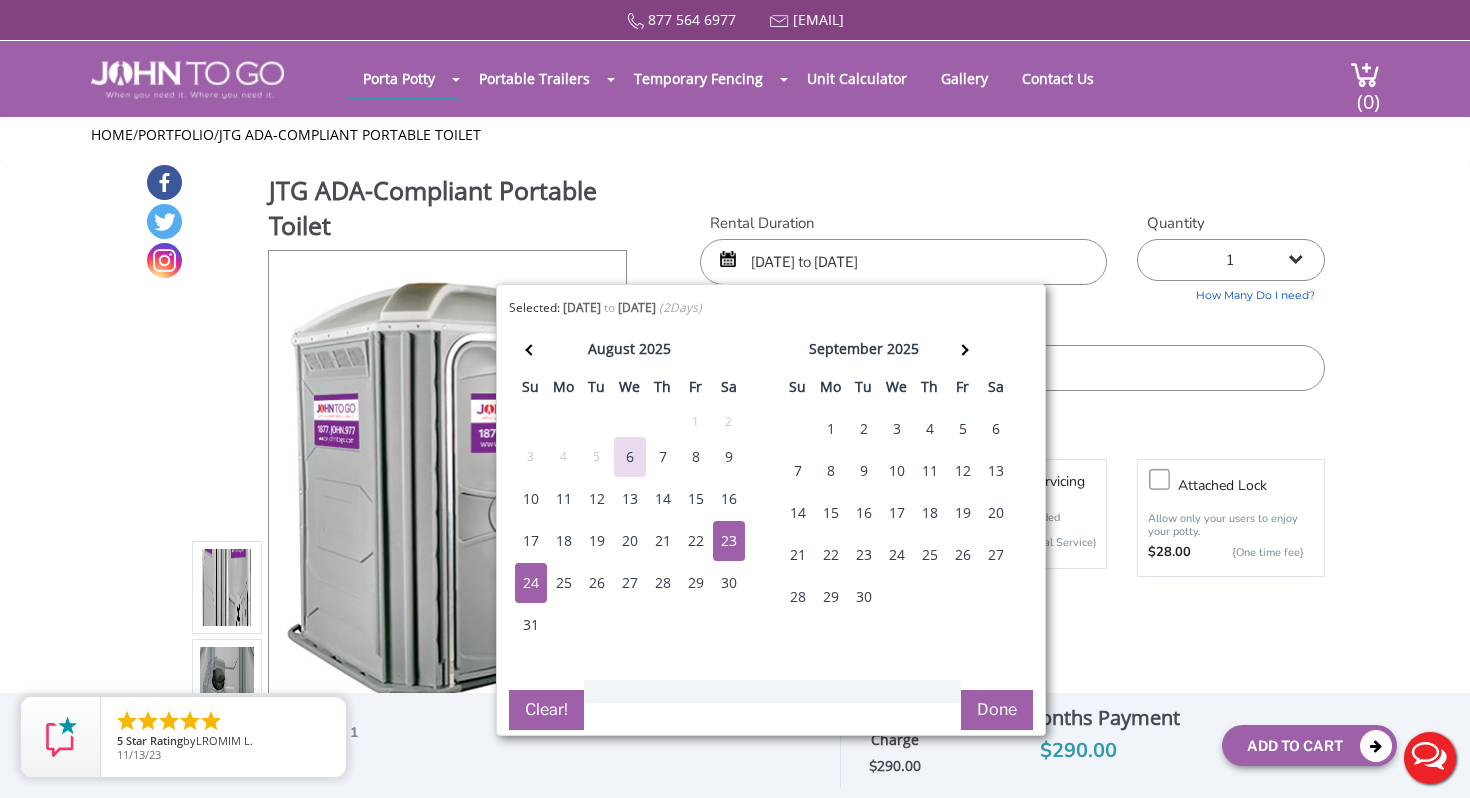 click on "Done" at bounding box center (997, 710) 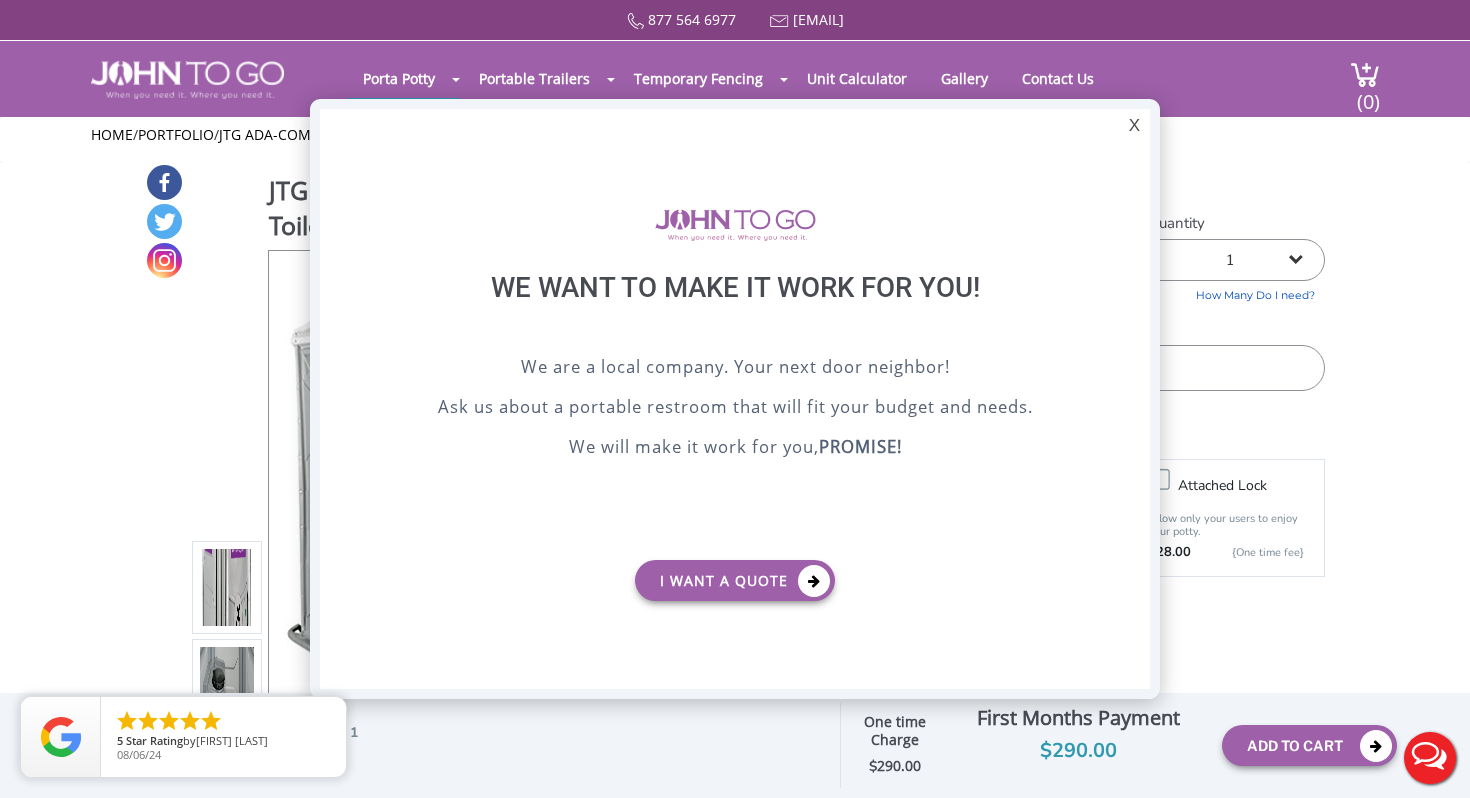 scroll, scrollTop: 0, scrollLeft: 0, axis: both 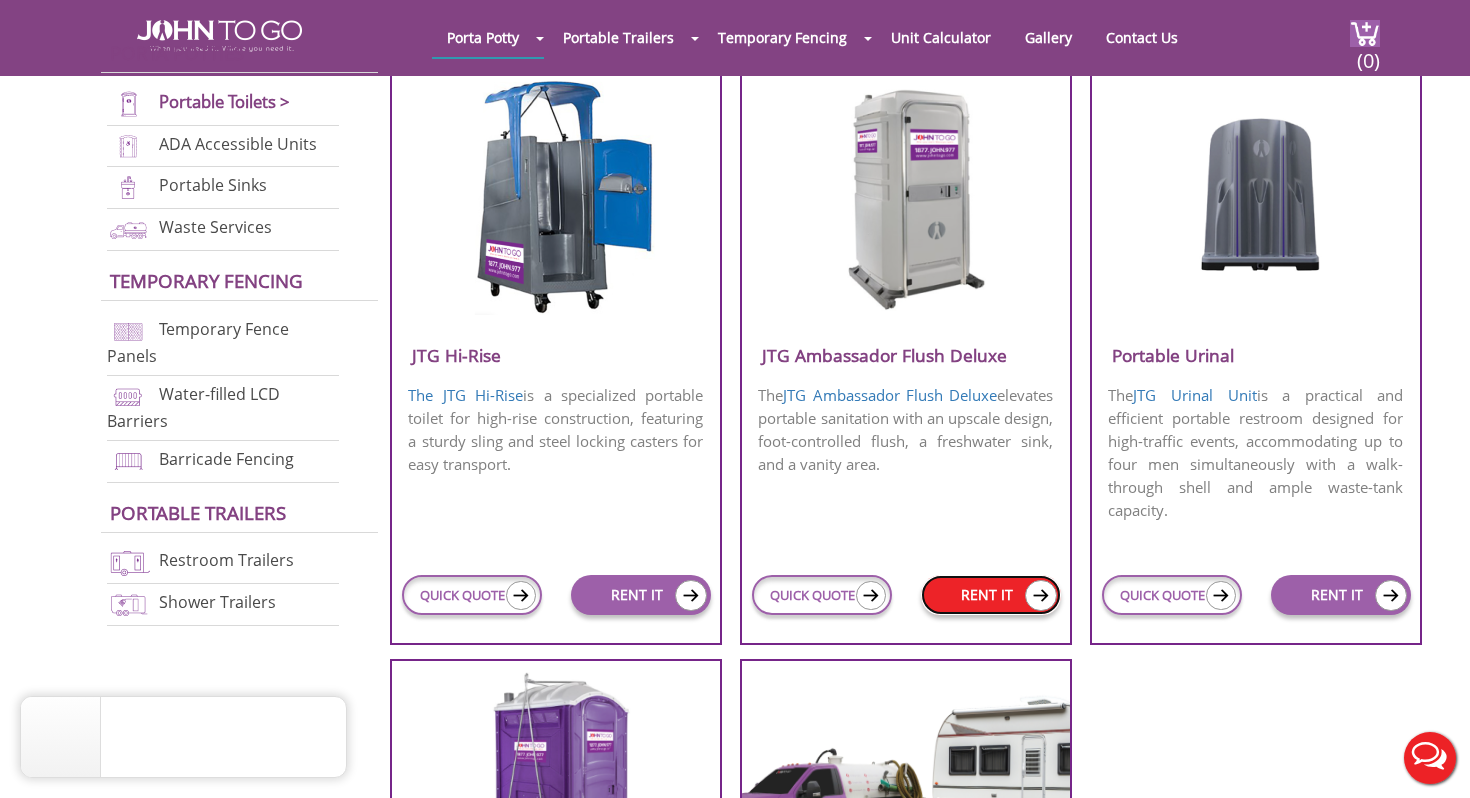 click on "RENT IT" at bounding box center [991, 595] 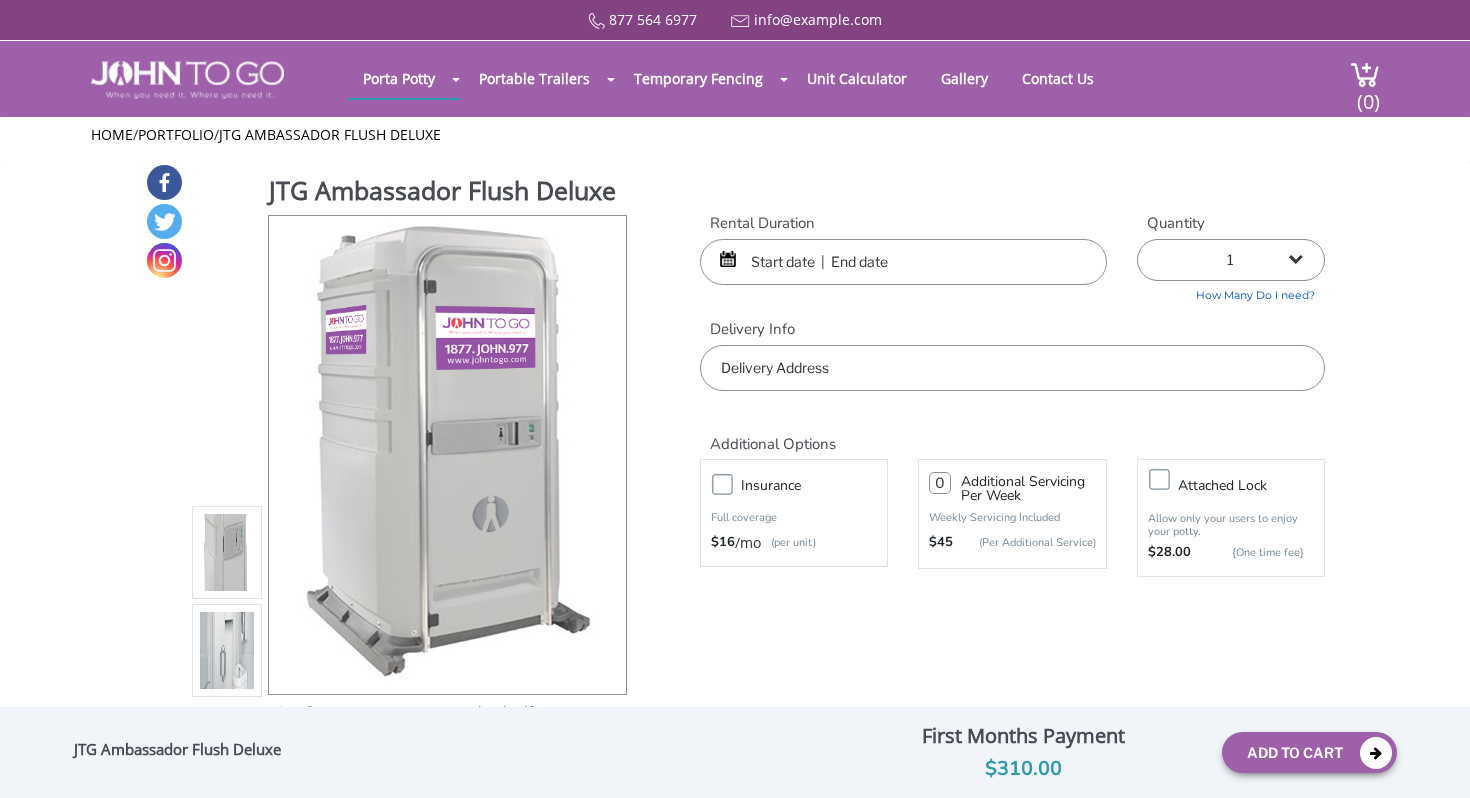 scroll, scrollTop: 0, scrollLeft: 0, axis: both 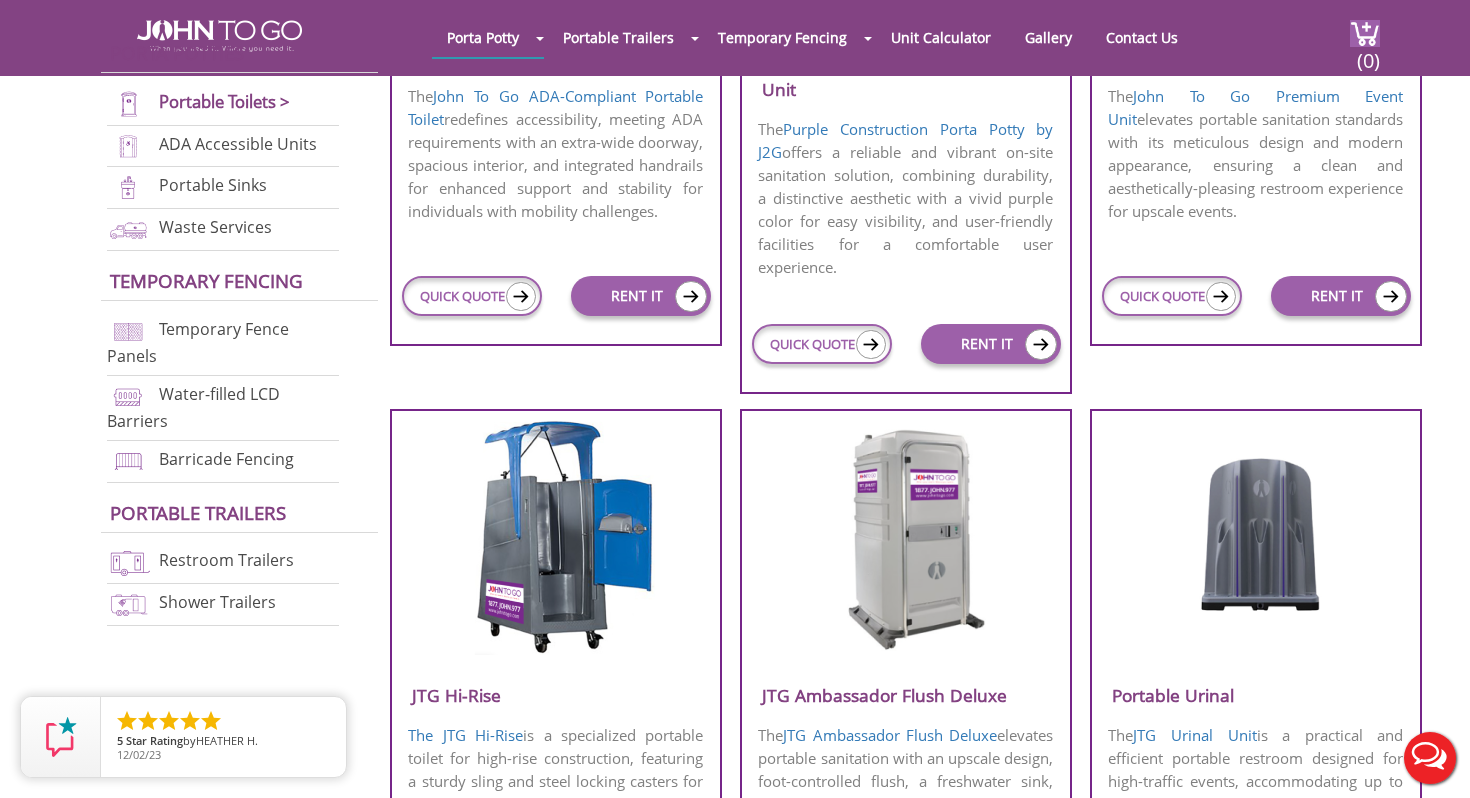 click on "RENT IT" at bounding box center (995, 344) 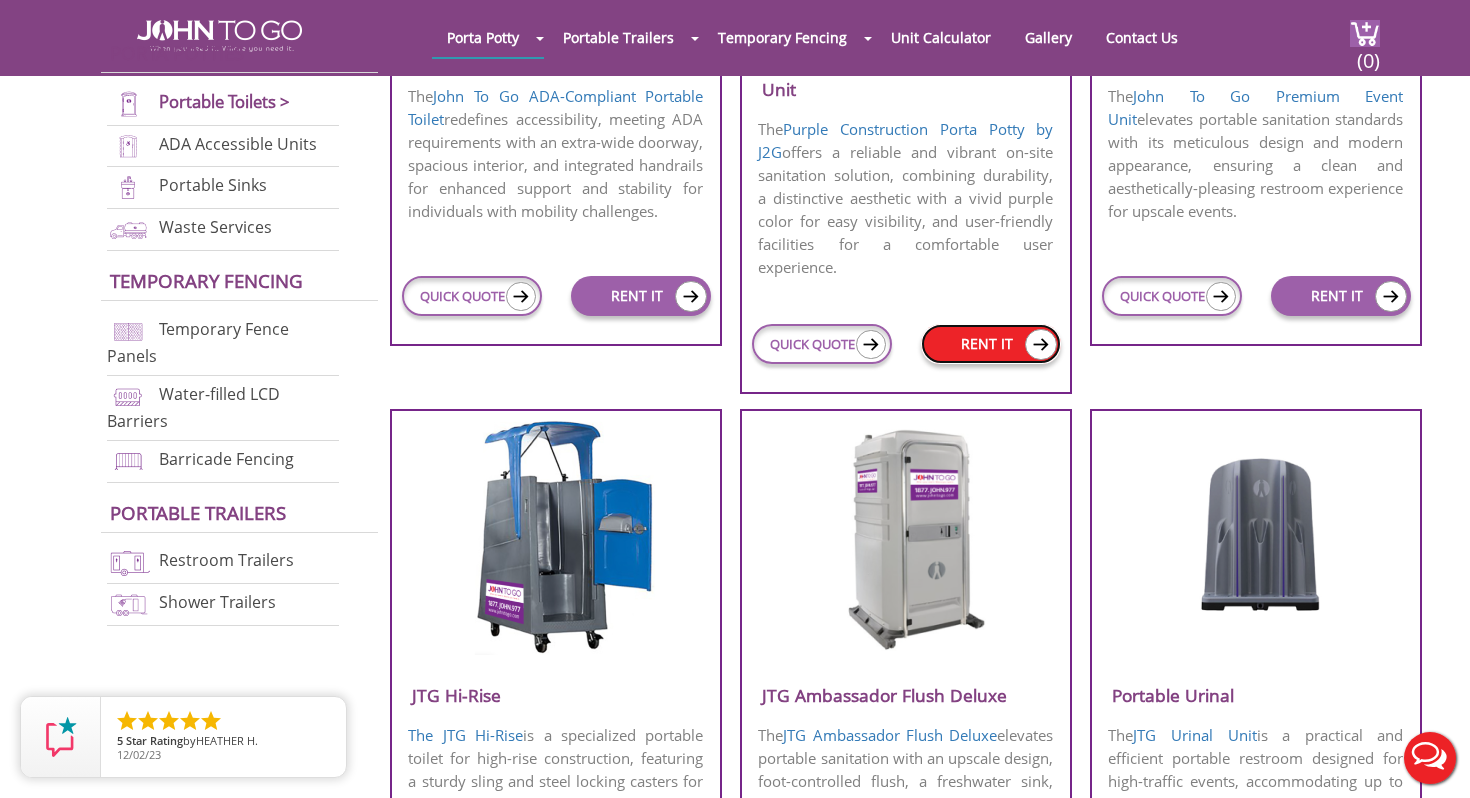 click on "RENT IT" at bounding box center [991, 344] 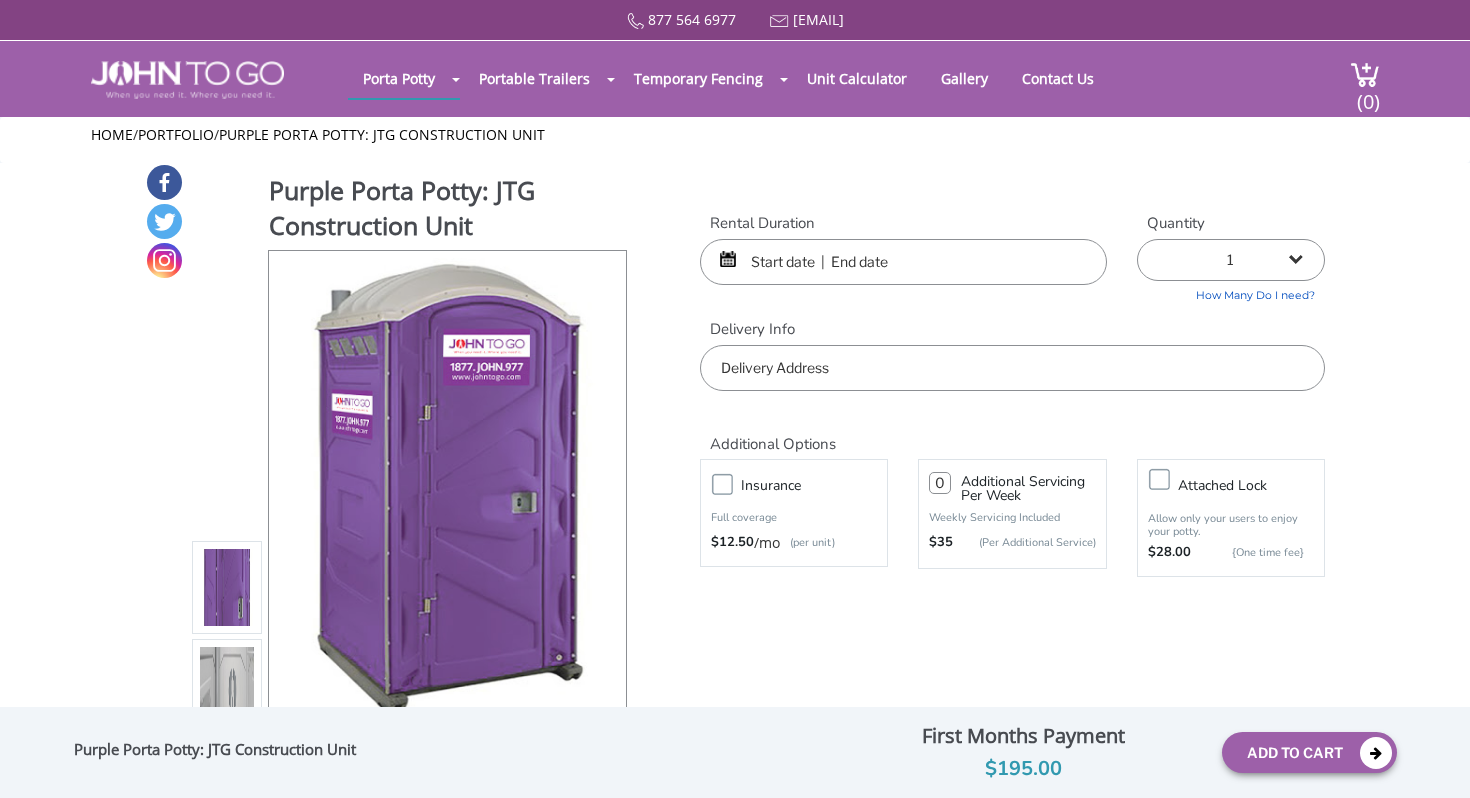 scroll, scrollTop: 0, scrollLeft: 0, axis: both 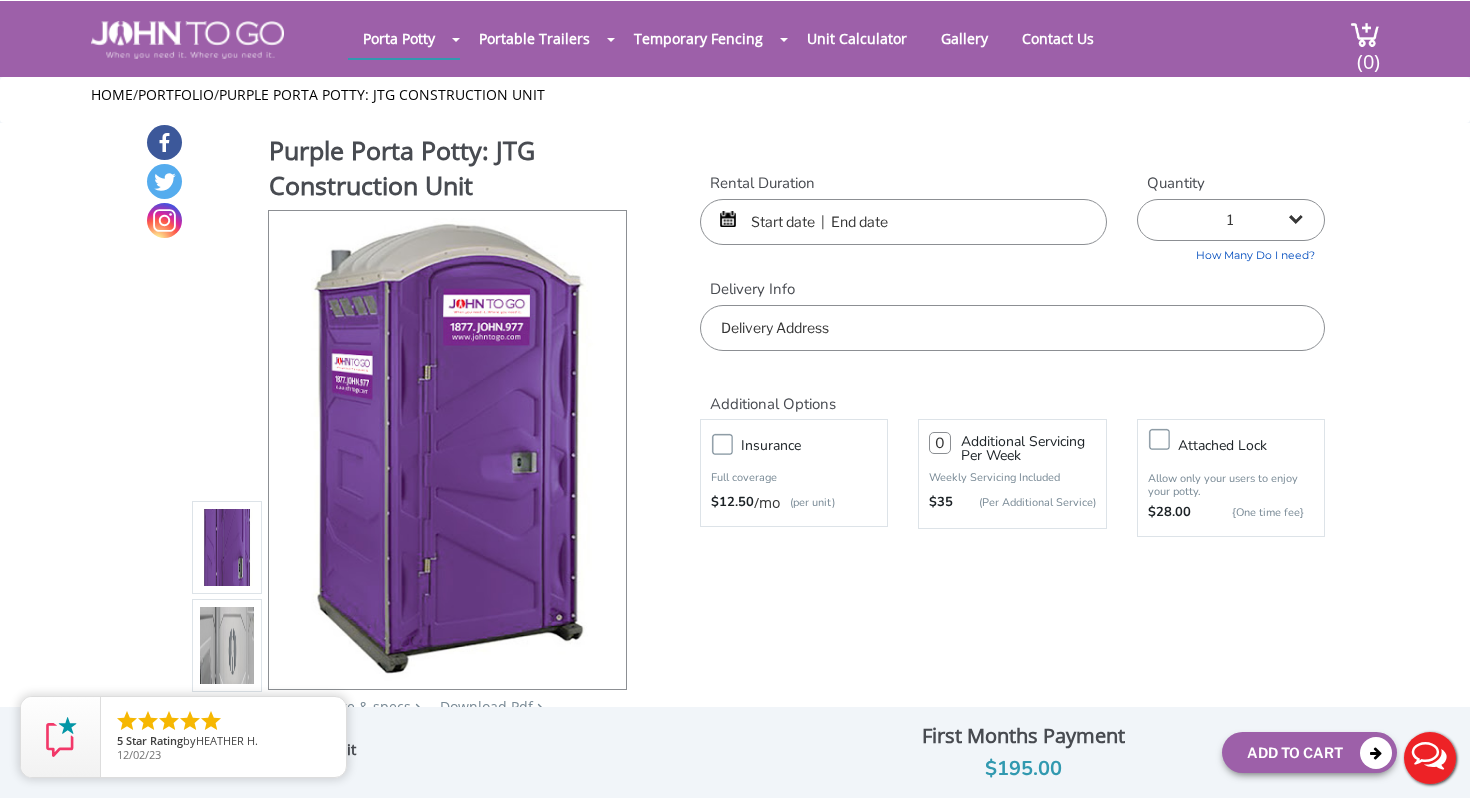 click at bounding box center (227, 649) 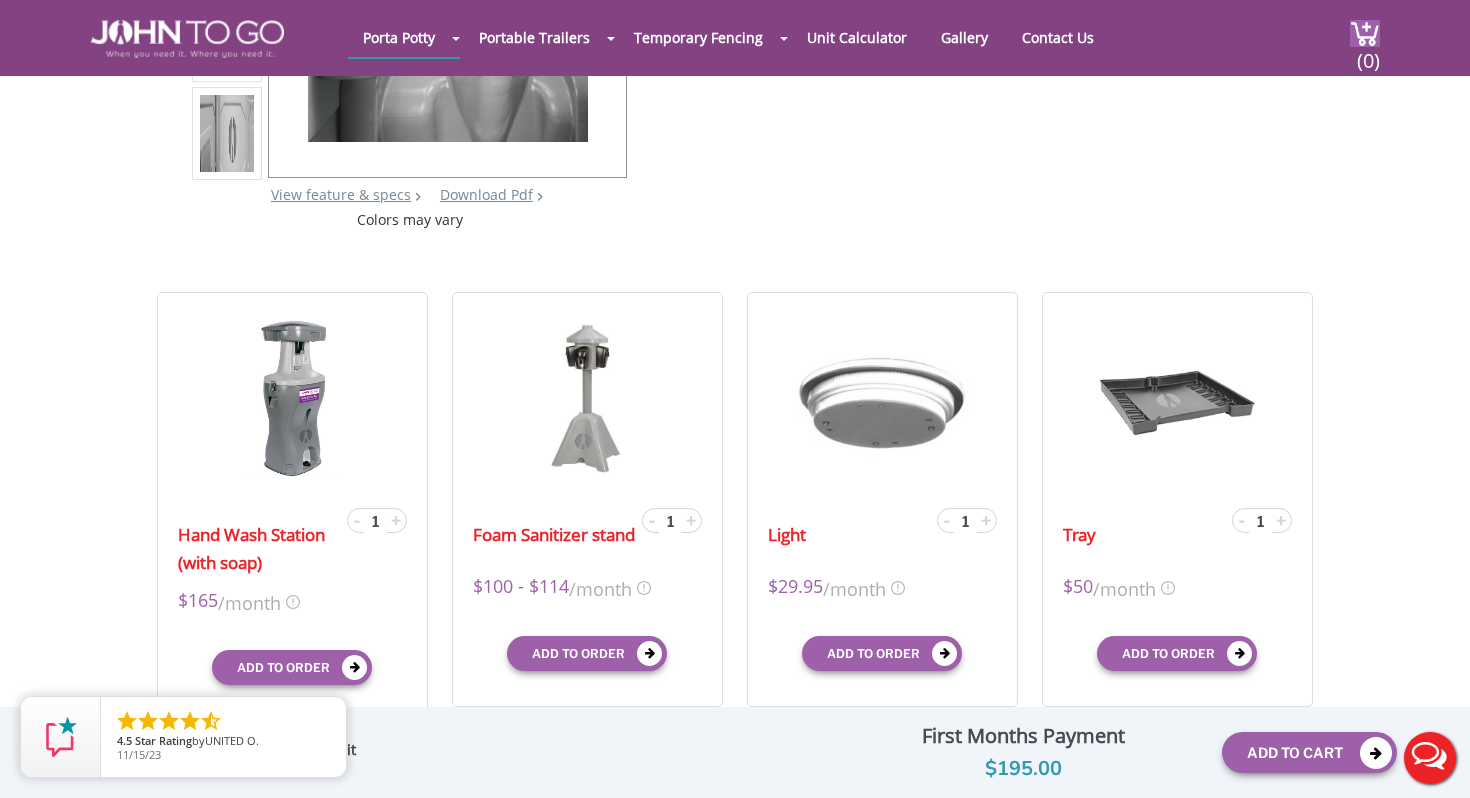 scroll, scrollTop: 520, scrollLeft: 0, axis: vertical 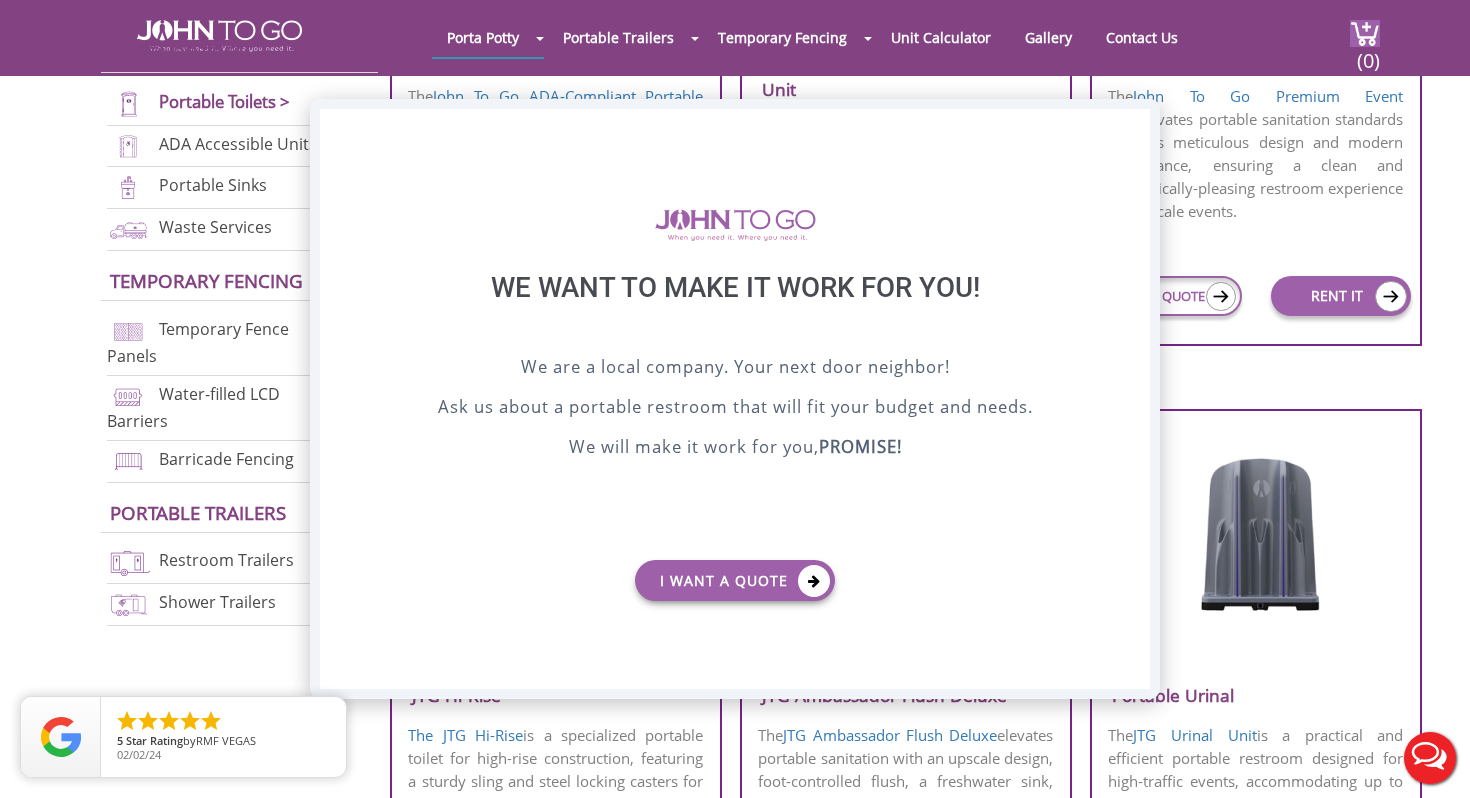 click on "X" at bounding box center [1134, 126] 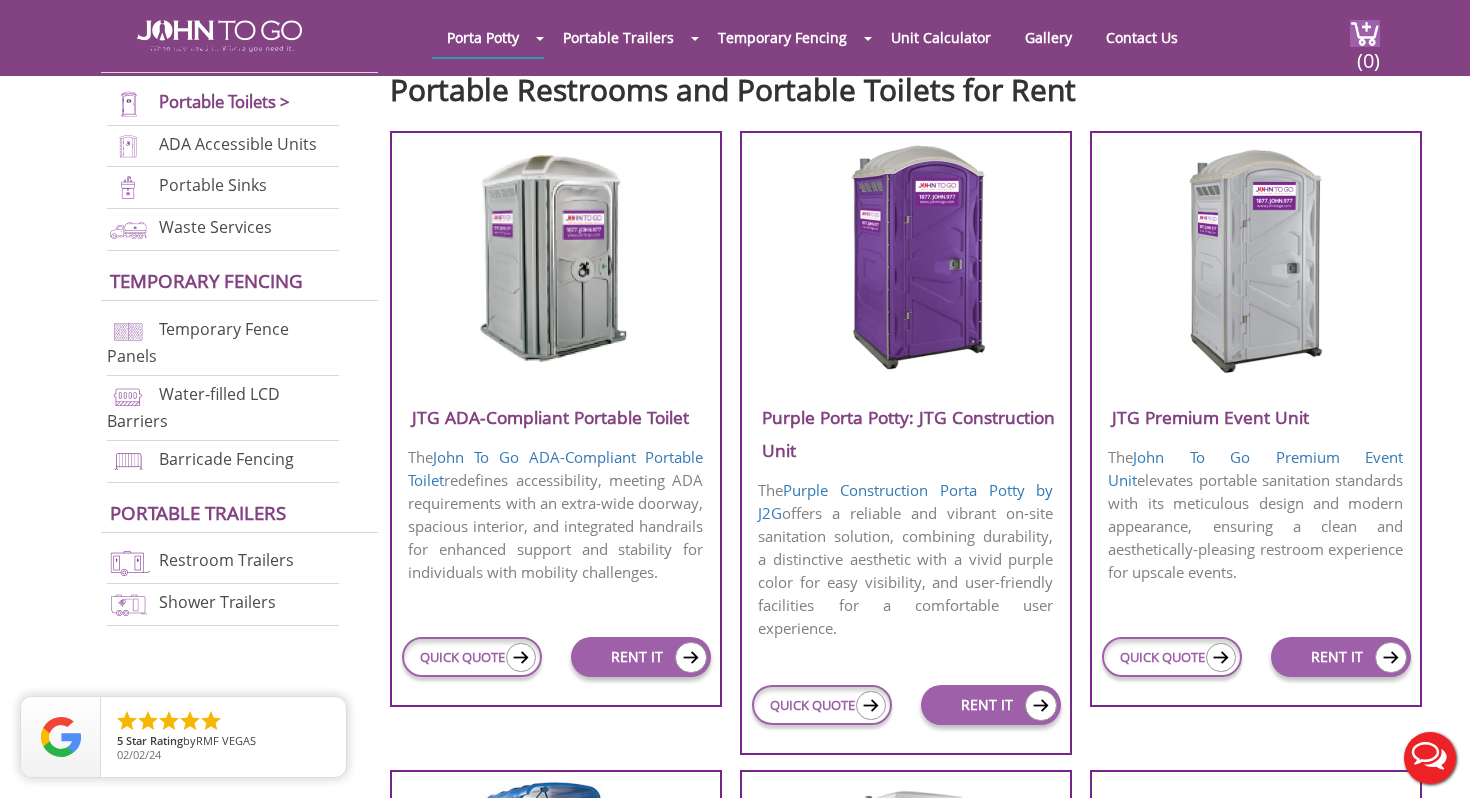 scroll, scrollTop: 620, scrollLeft: 0, axis: vertical 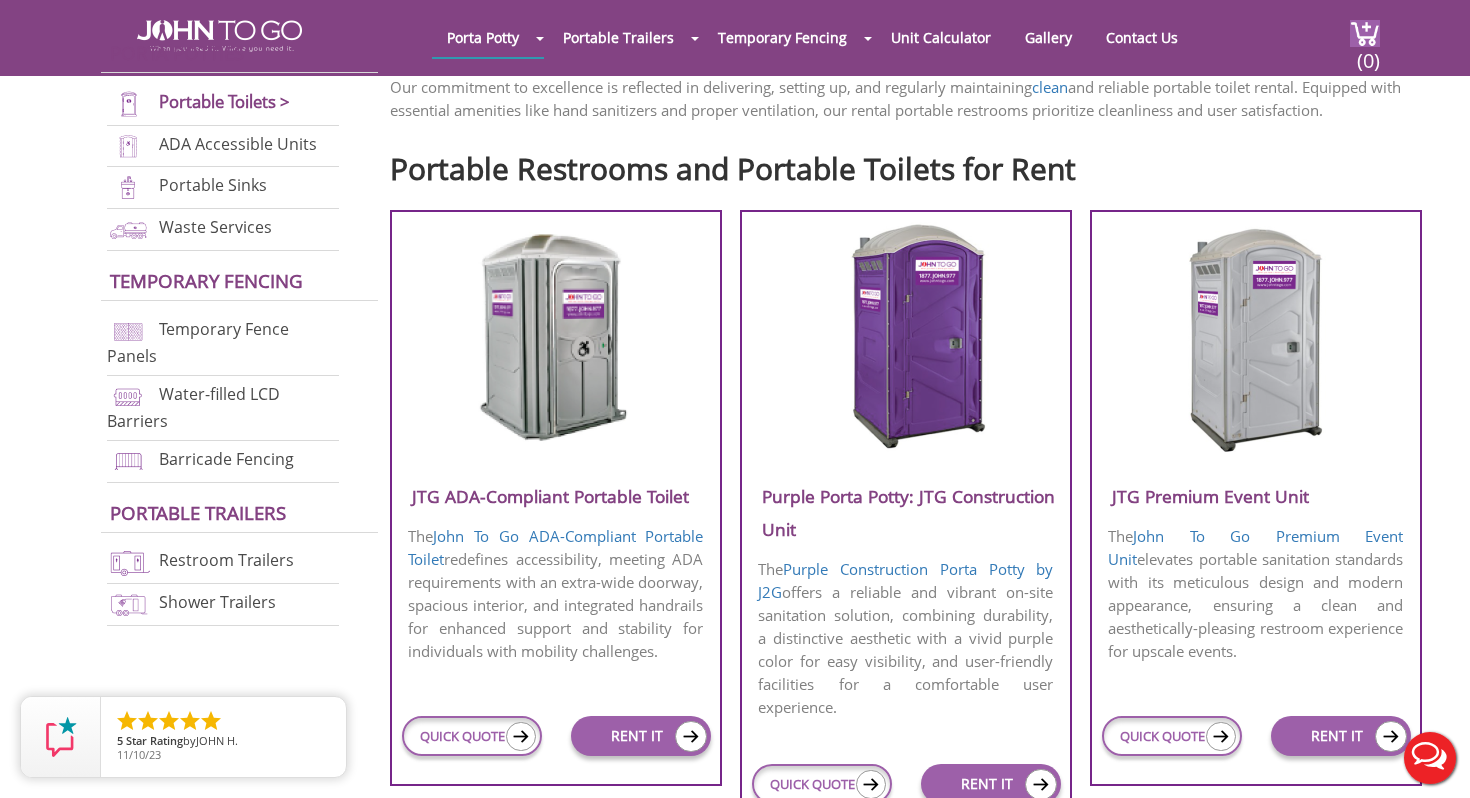 click on "JTG ADA-Compliant Portable Toilet
The  John To Go ADA-Compliant Portable Toilet  redefines accessibility, meeting ADA requirements with an extra-wide doorway, spacious interior, and integrated handrails for enhanced support and stability for individuals with mobility challenges.
$290.00  /  month
QUICK QUOTE
RENT IT" at bounding box center [556, 498] 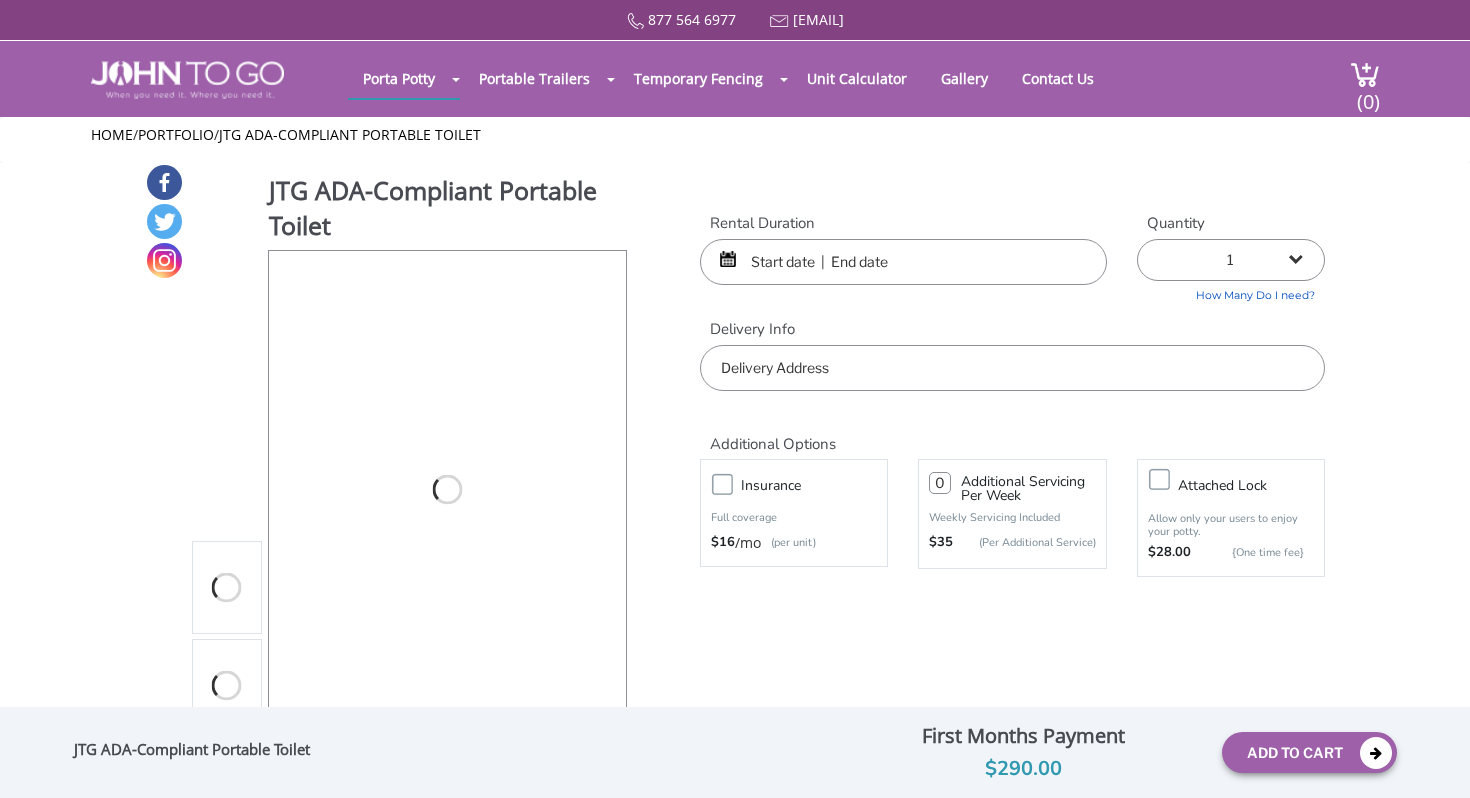 scroll, scrollTop: 0, scrollLeft: 0, axis: both 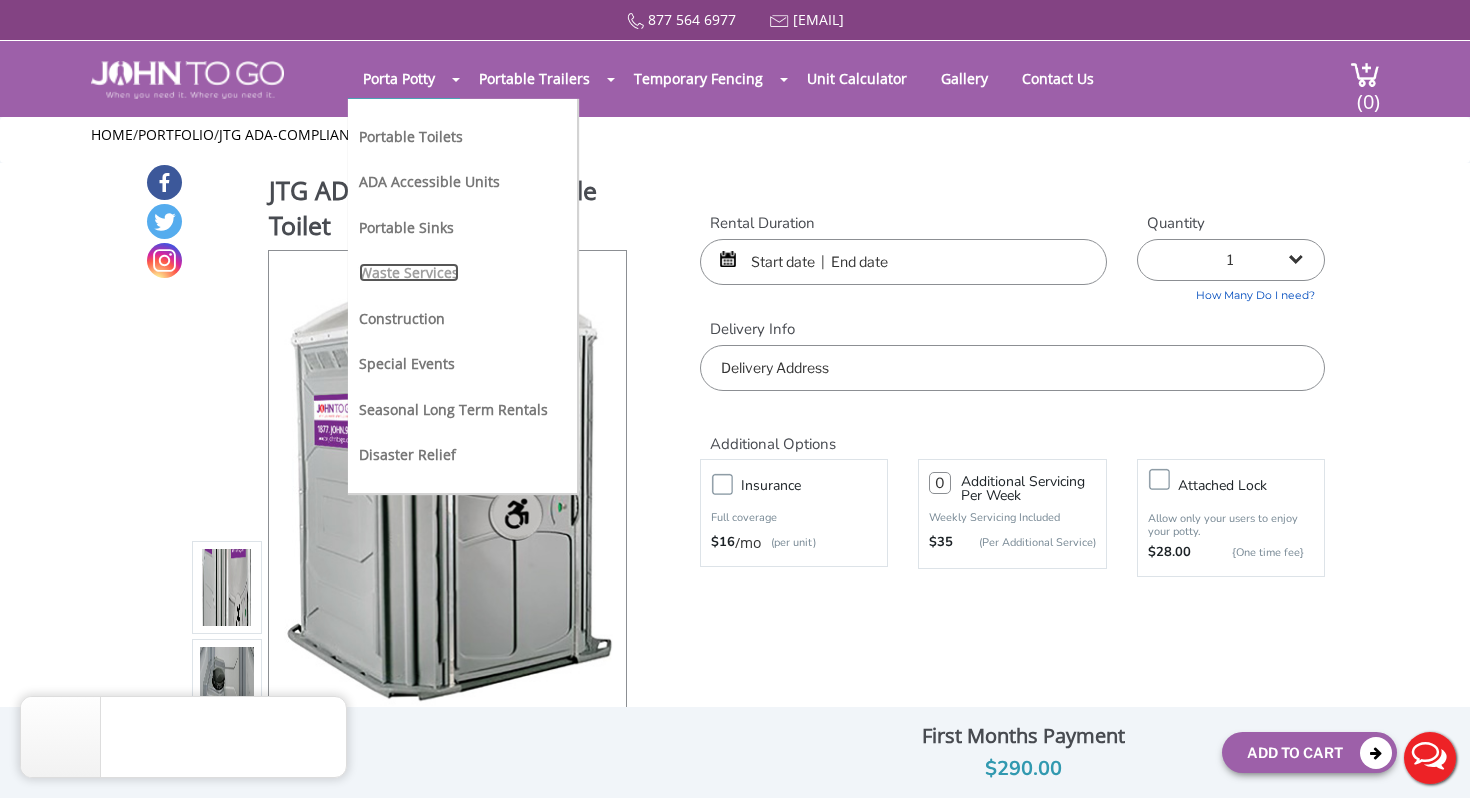 click on "Waste Services" at bounding box center (409, 272) 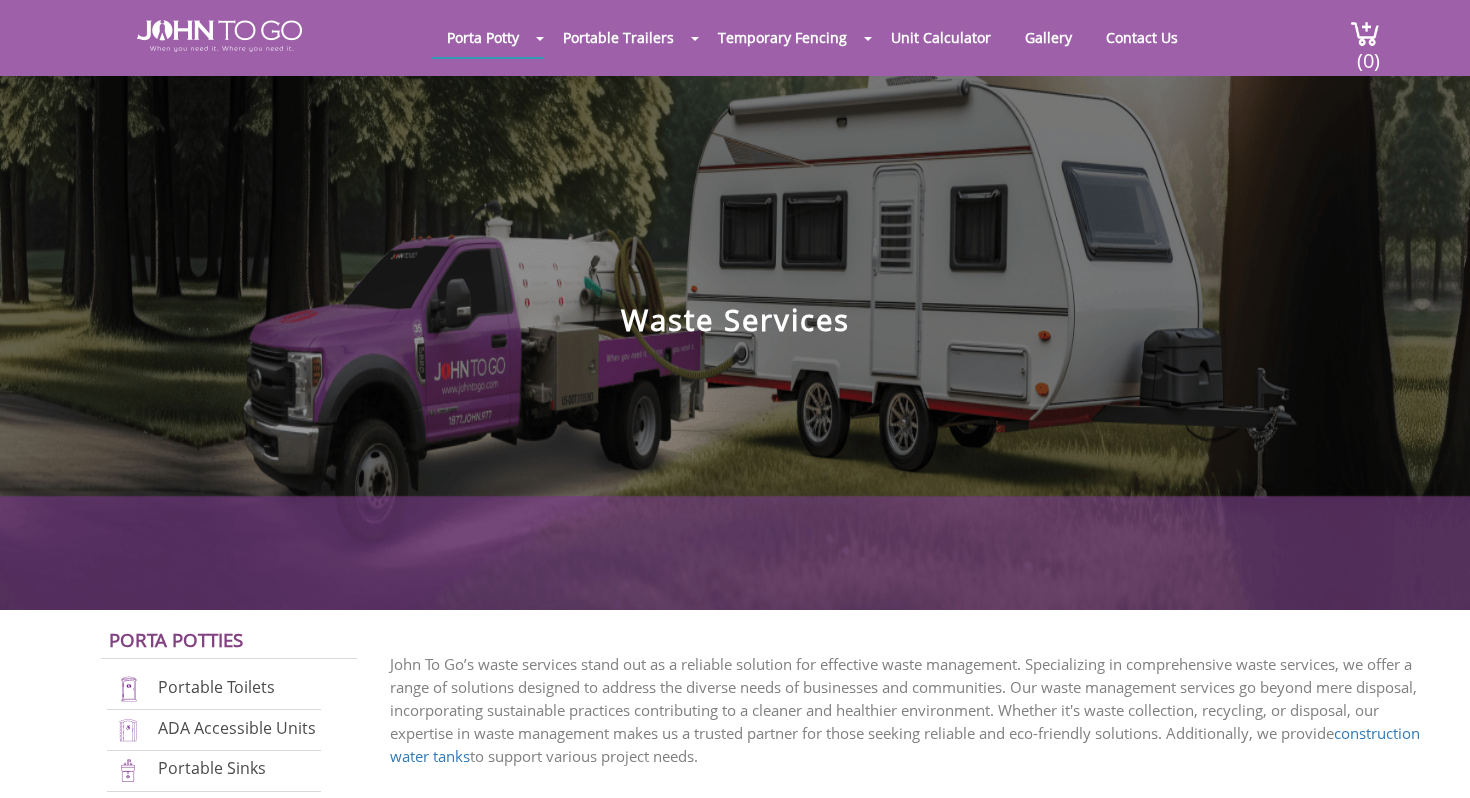 scroll, scrollTop: 0, scrollLeft: 0, axis: both 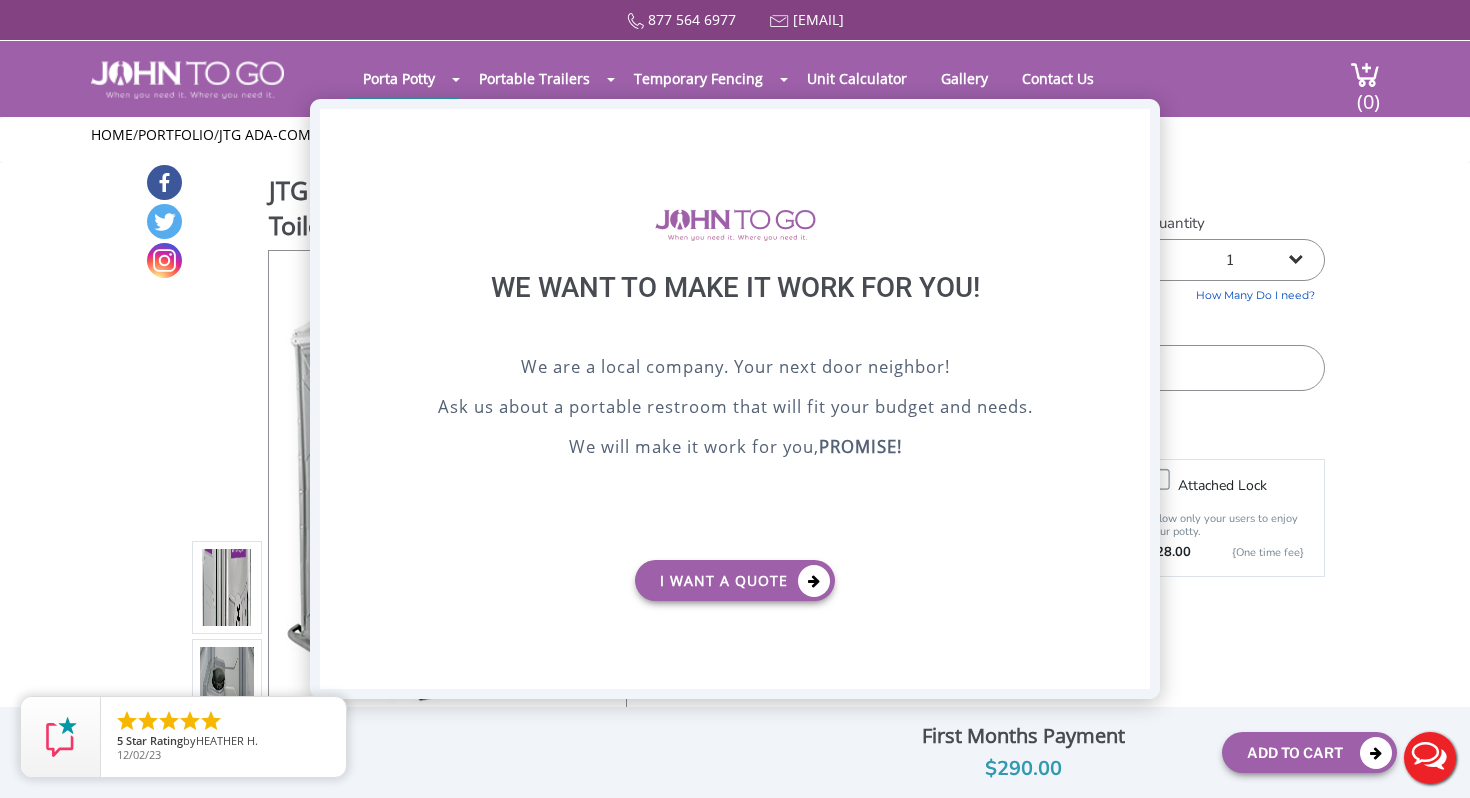 click on "X" at bounding box center [1134, 126] 